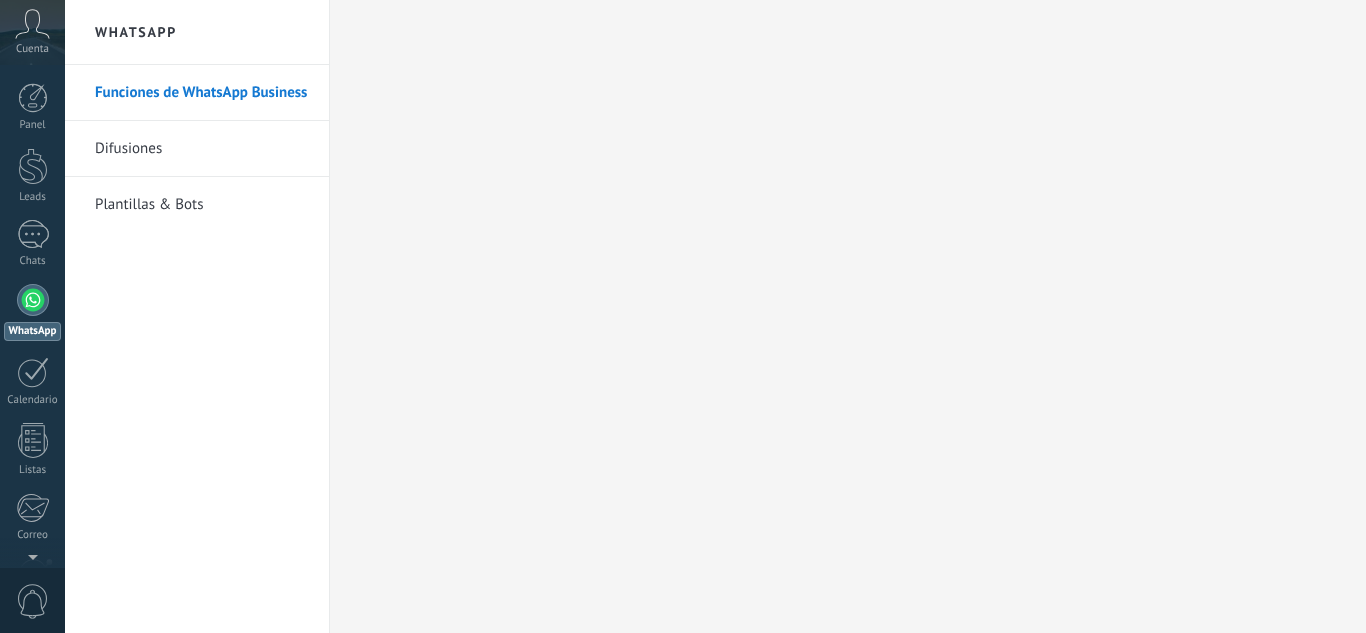 scroll, scrollTop: 0, scrollLeft: 0, axis: both 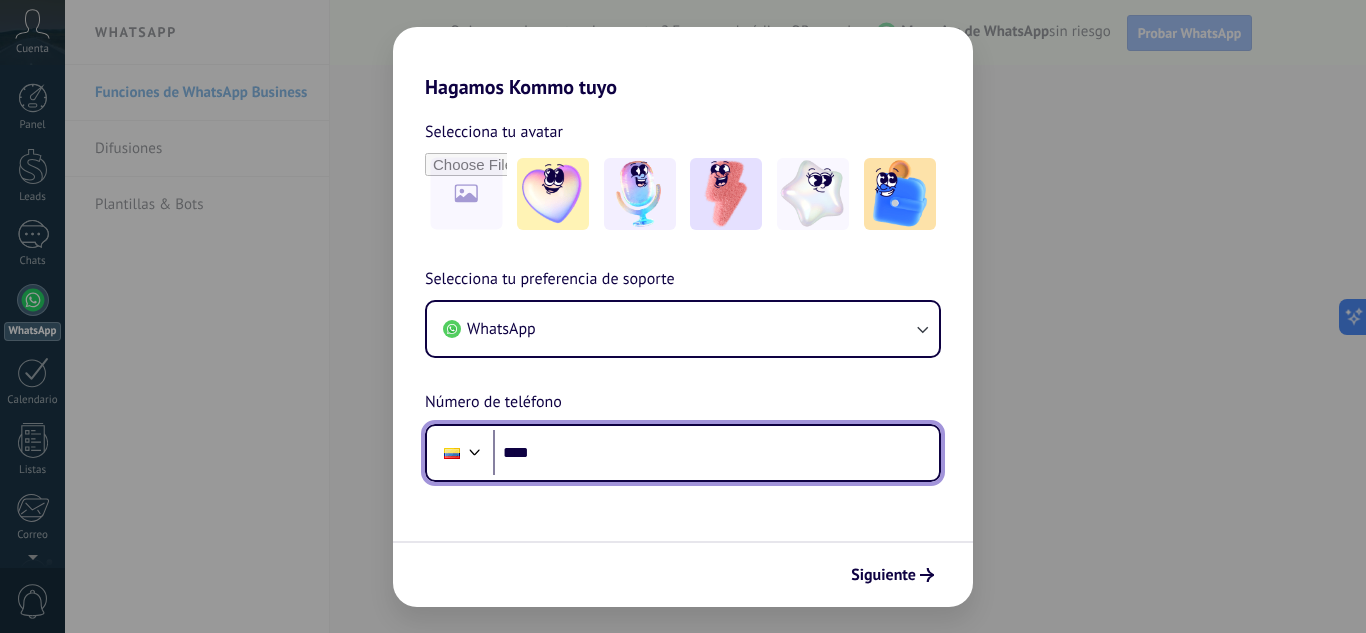 click on "****" at bounding box center (716, 453) 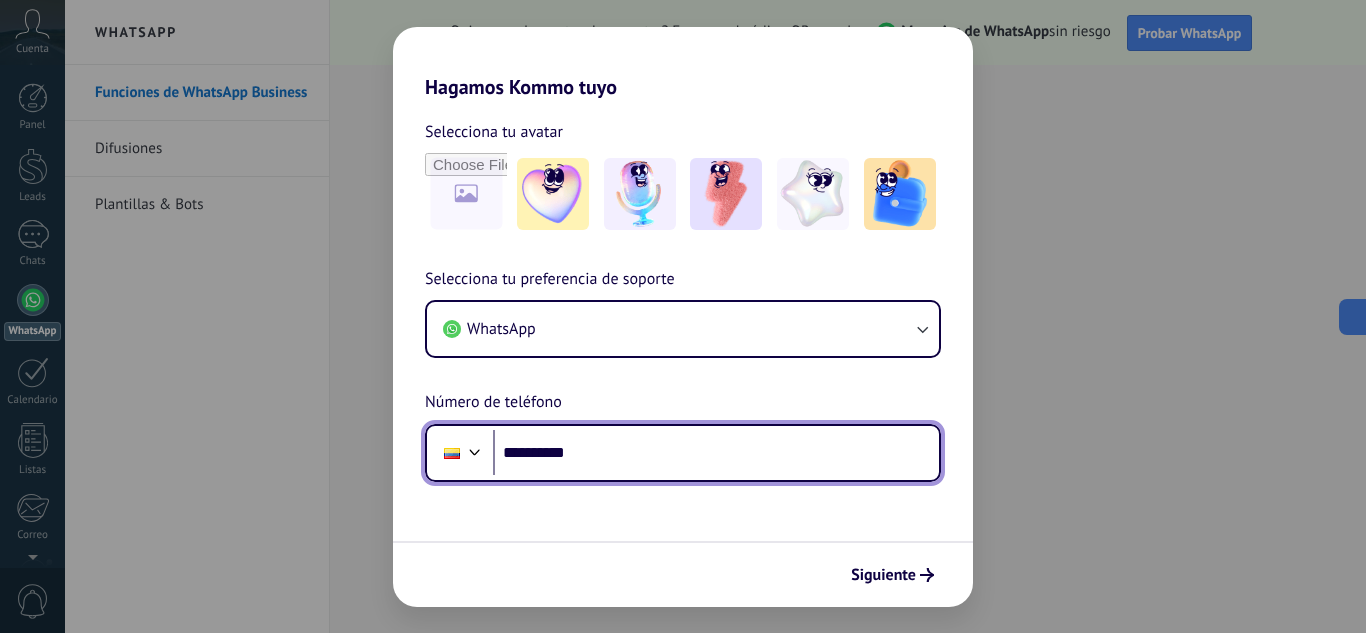 click on "**********" at bounding box center (716, 453) 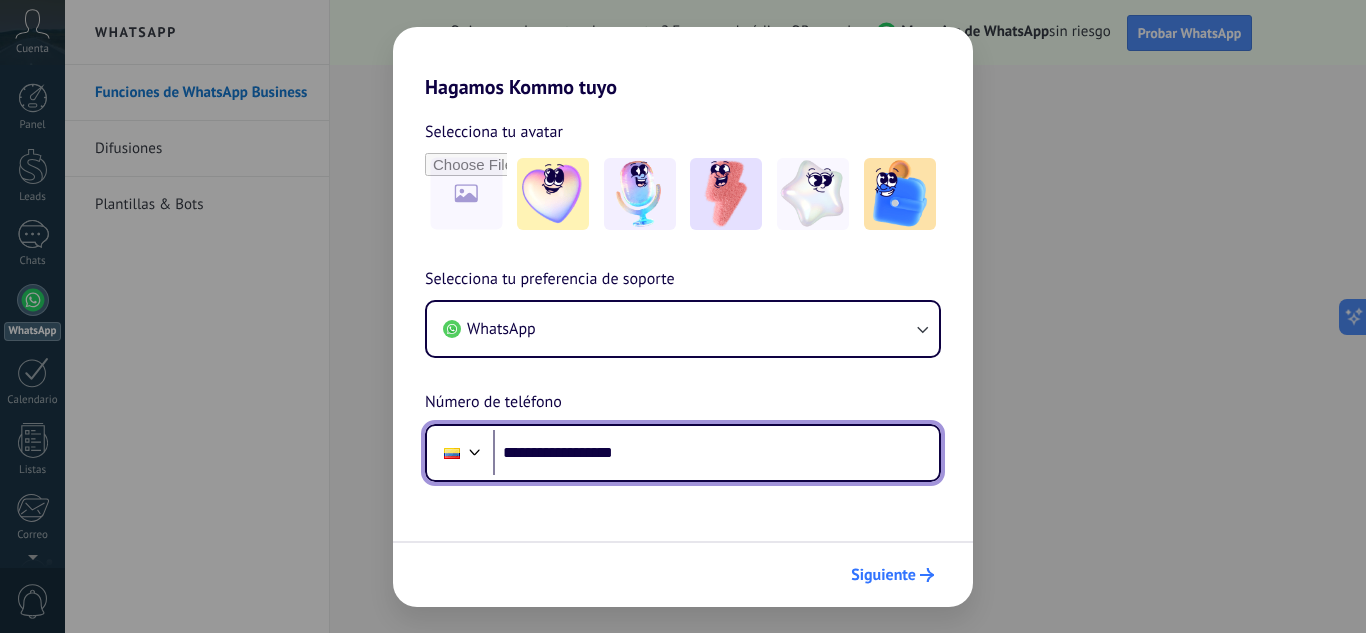 type on "**********" 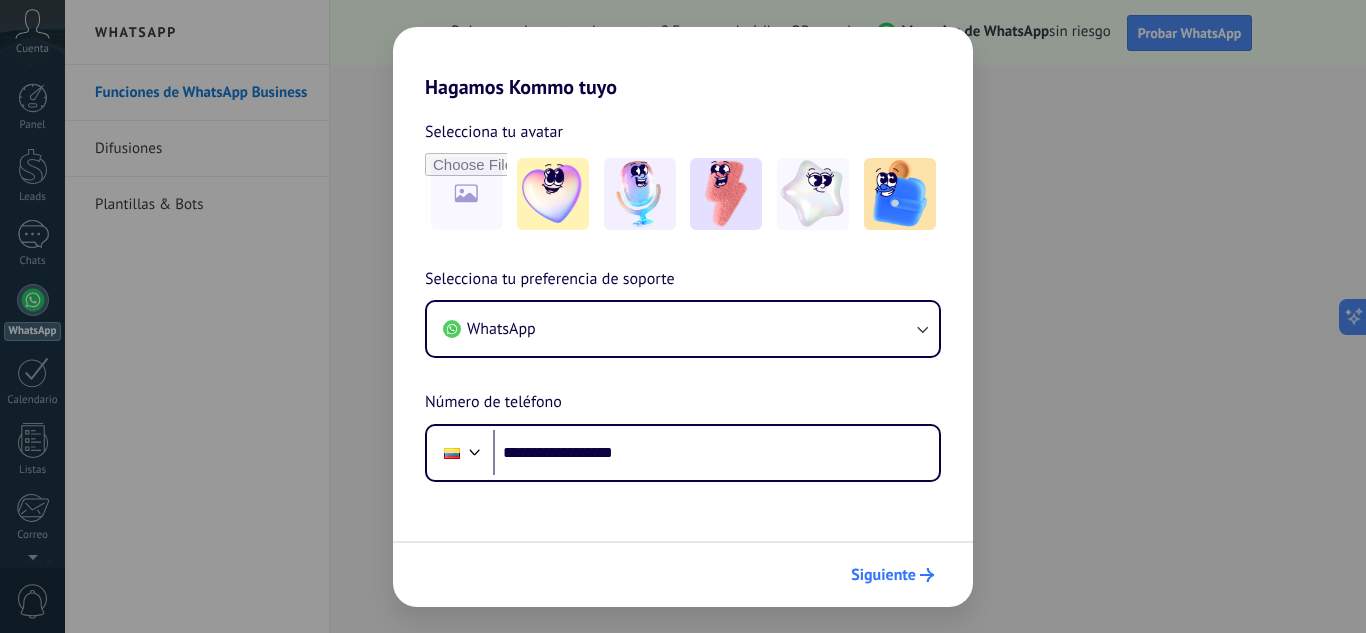 click on "Siguiente" at bounding box center (892, 575) 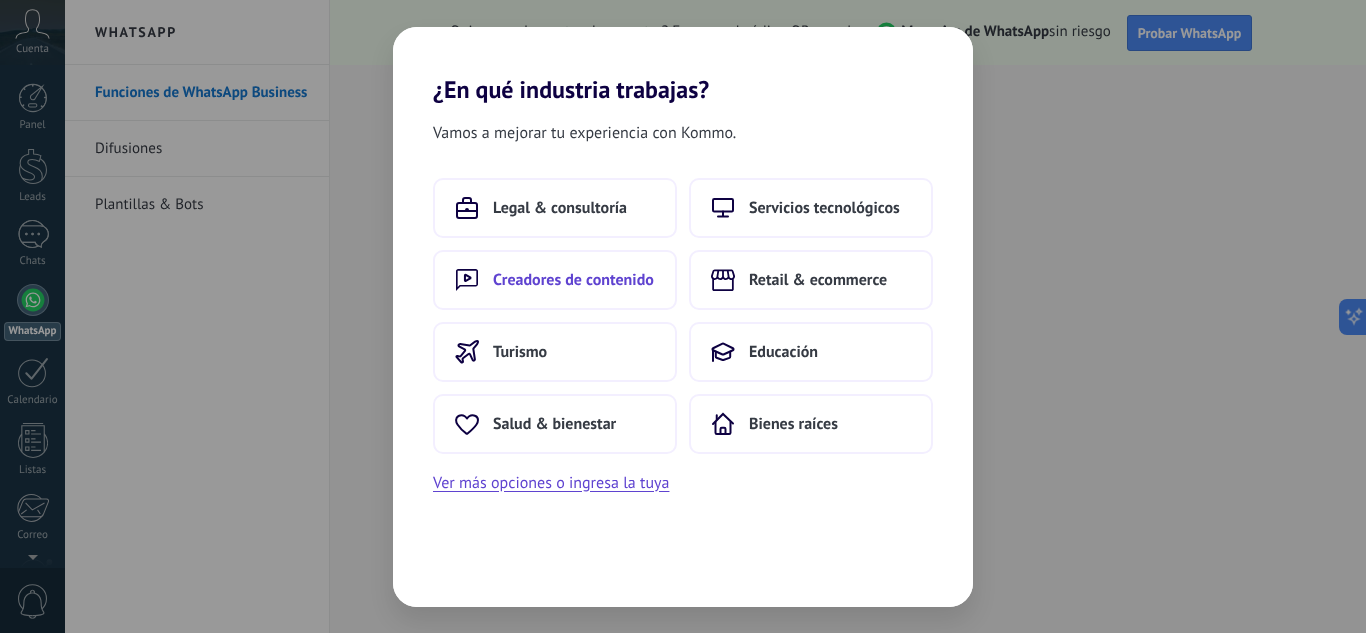 click on "Creadores de contenido" at bounding box center (555, 280) 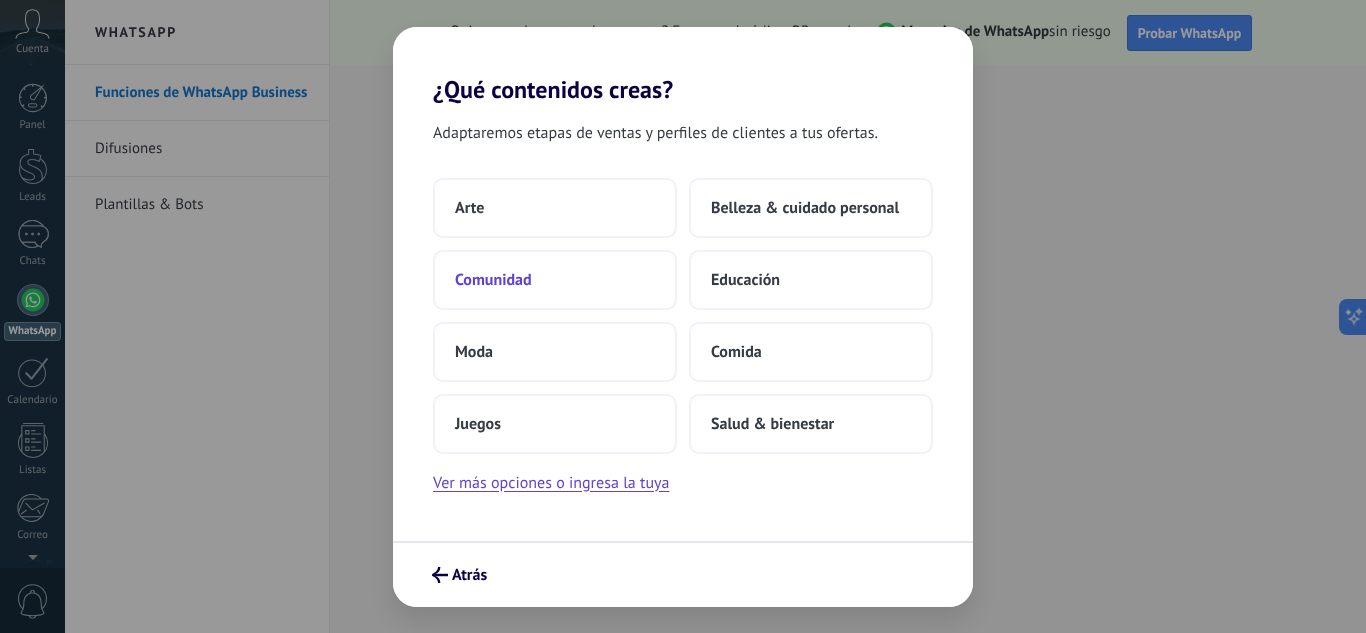 click on "Comunidad" at bounding box center (555, 280) 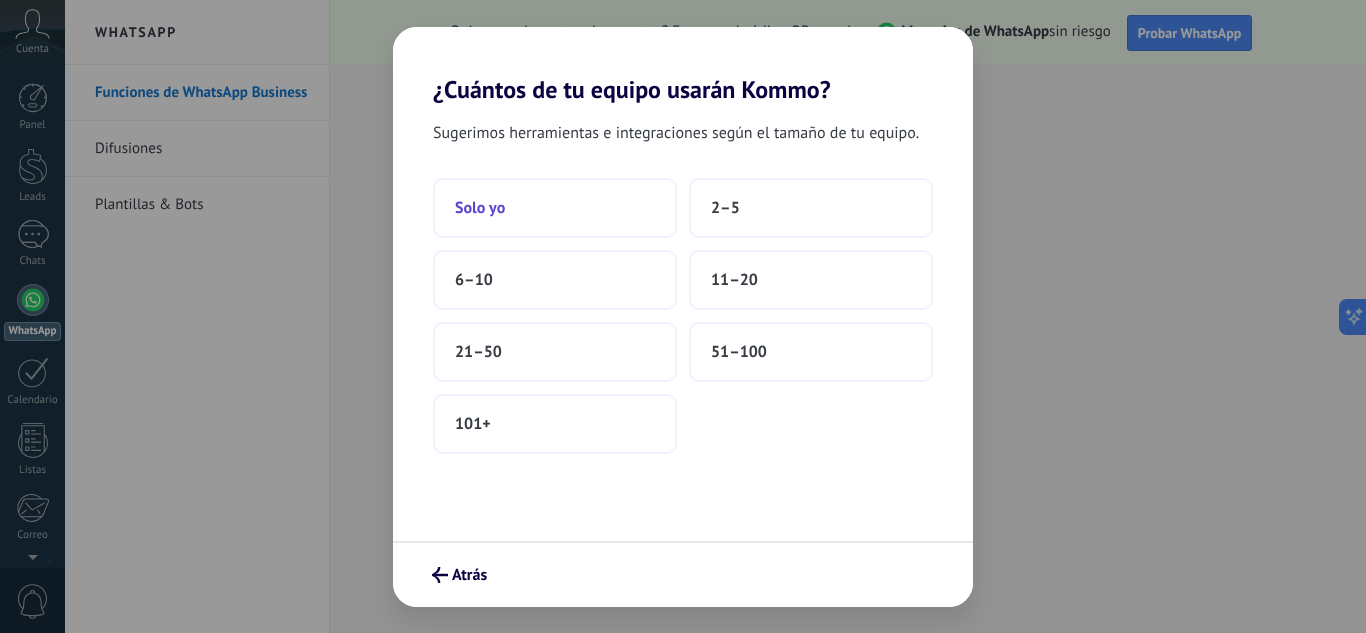 click on "Solo yo" at bounding box center [555, 208] 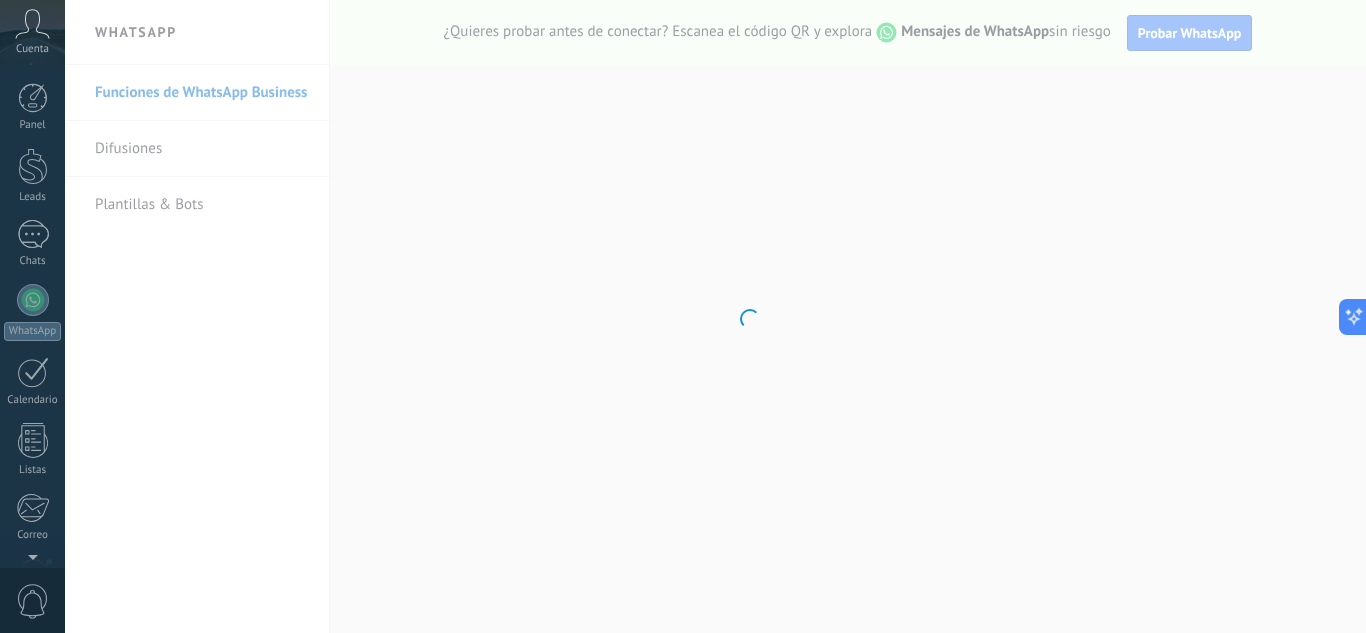 scroll, scrollTop: 199, scrollLeft: 0, axis: vertical 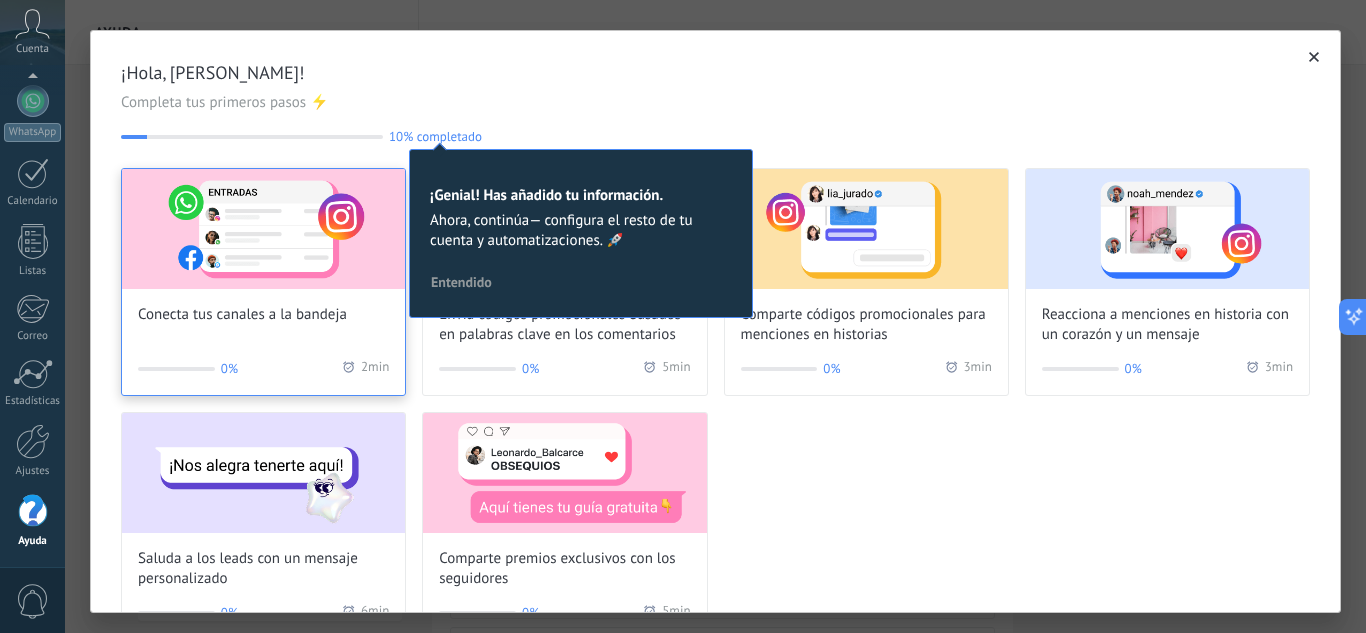 click at bounding box center (263, 229) 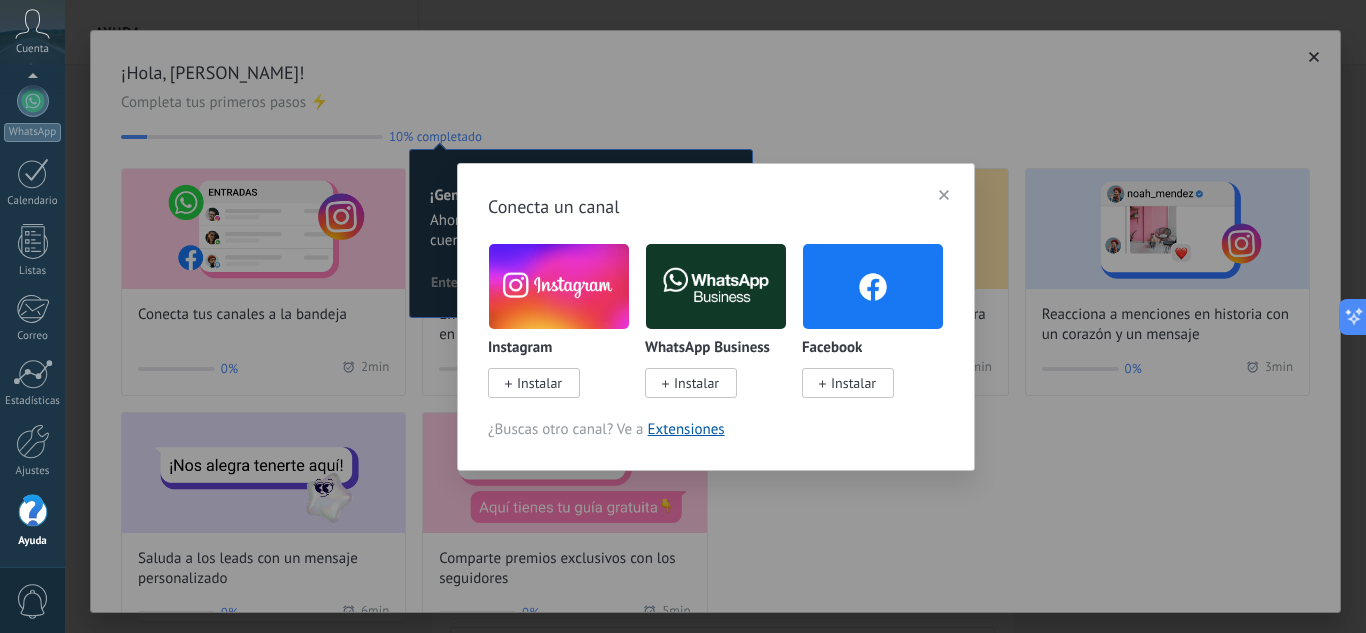 click on "Instalar" at bounding box center (539, 383) 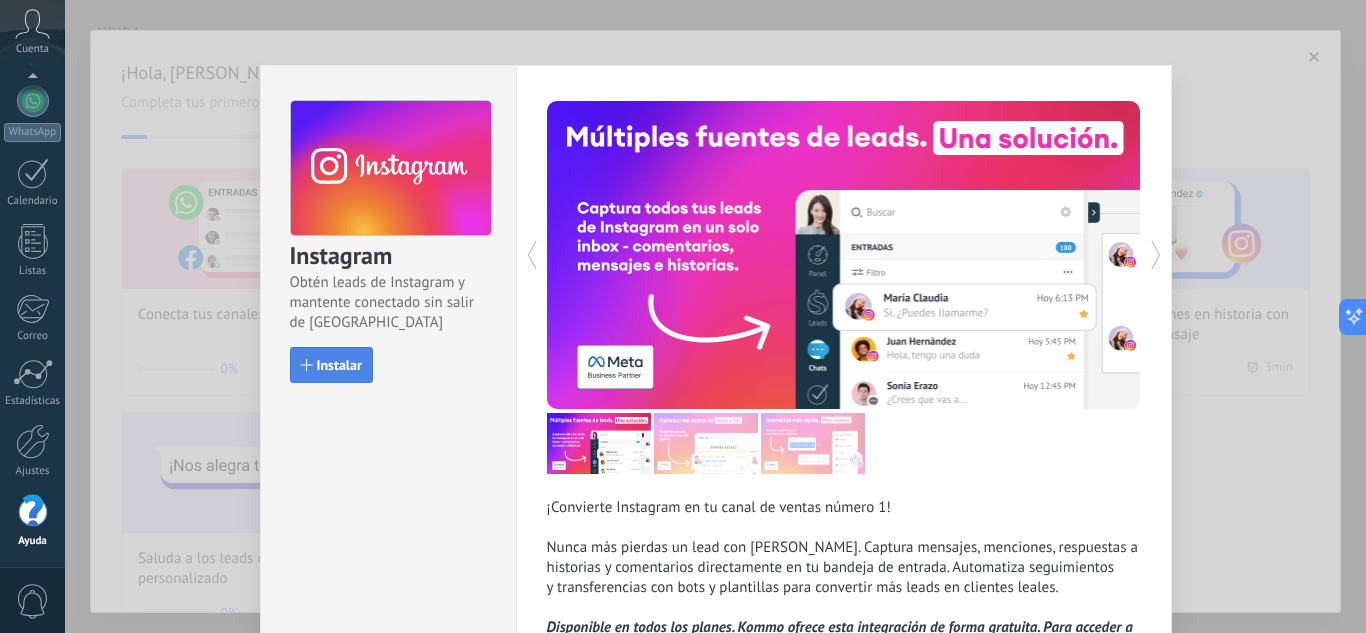 click on "Instalar" at bounding box center (339, 365) 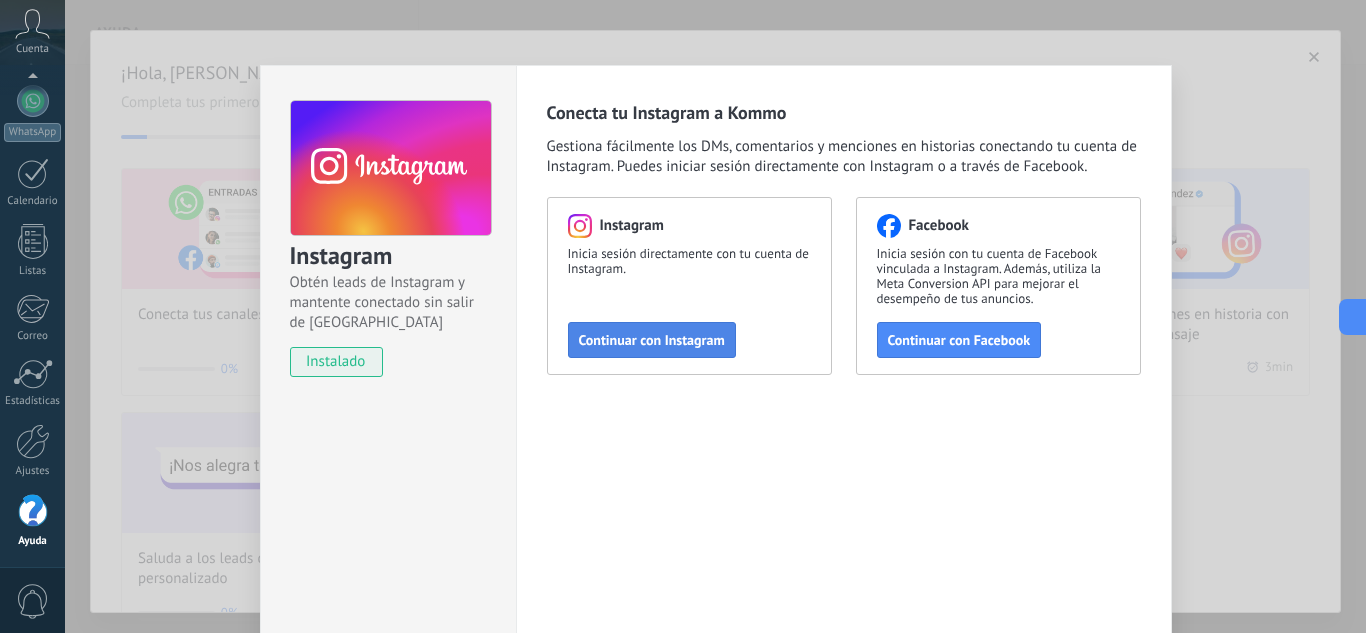 click on "Continuar con Instagram" at bounding box center [652, 340] 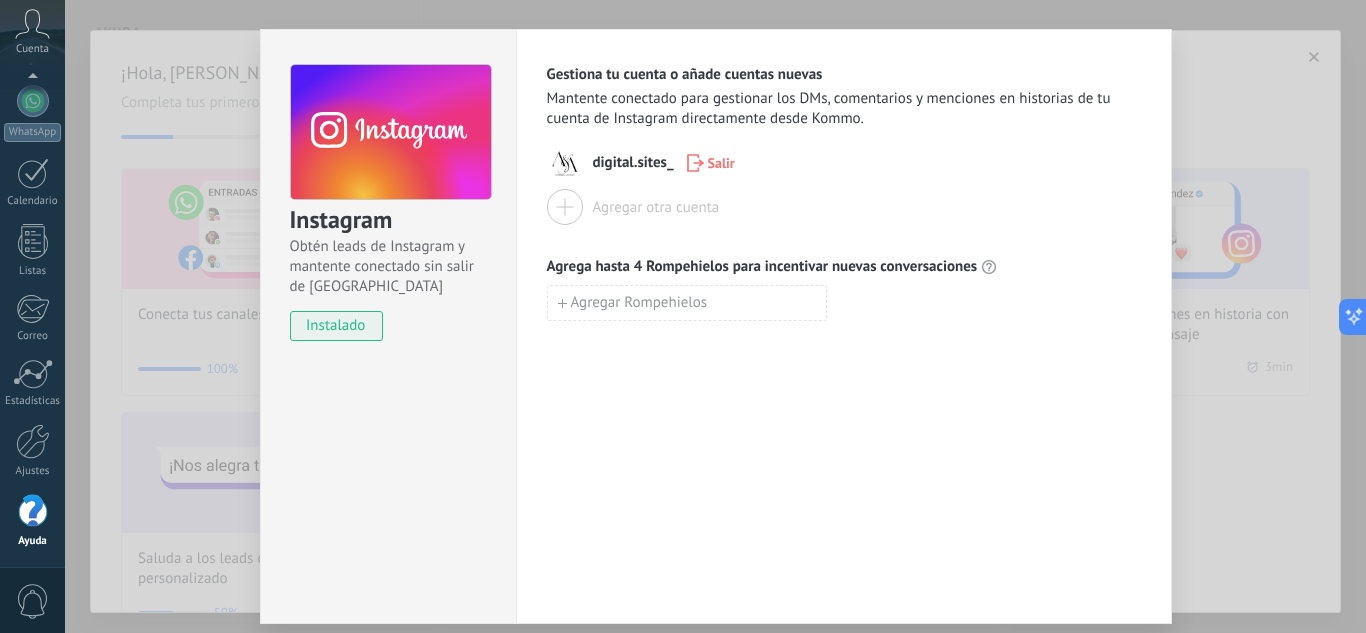 scroll, scrollTop: 0, scrollLeft: 0, axis: both 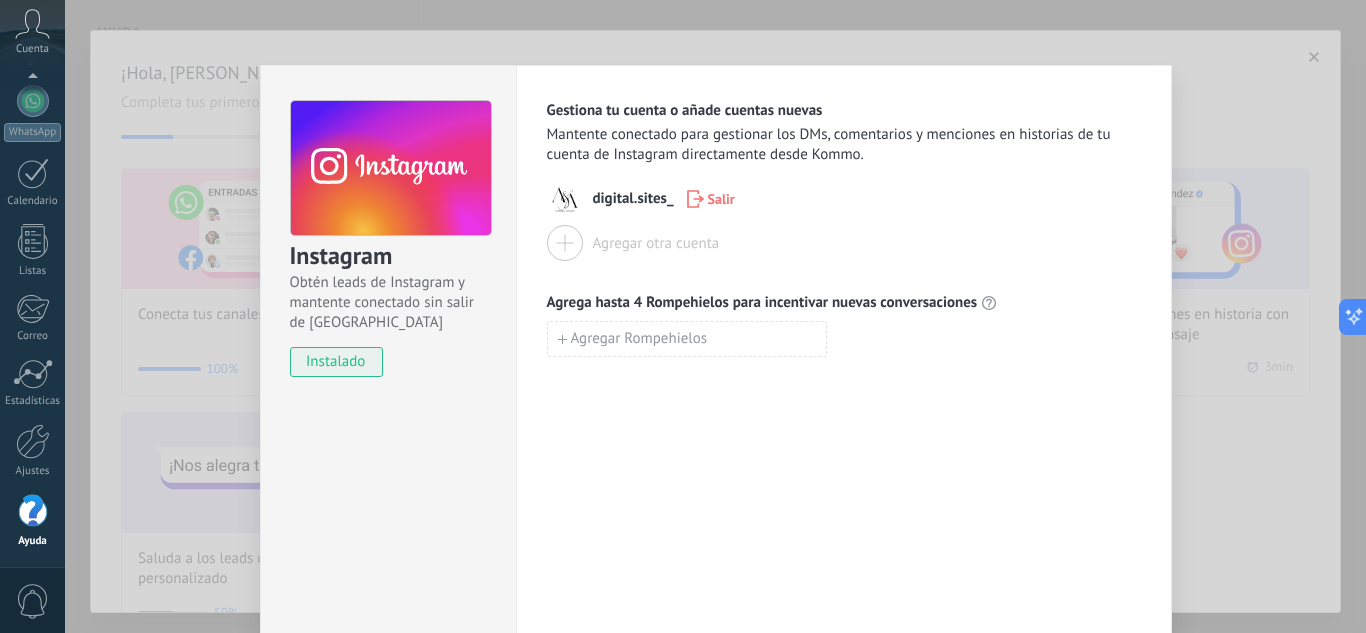 click on "Instagram Obtén leads de Instagram y mantente conectado sin salir de Kommo instalado Gestiona tu cuenta o añade cuentas nuevas Mantente conectado para gestionar los DMs, comentarios y menciones en historias de tu cuenta de Instagram directamente desde Kommo. digital.sites_ Salir Agregar otra cuenta Agrega hasta 4 Rompehielos para incentivar nuevas conversaciones Agregar Rompehielos" at bounding box center (715, 316) 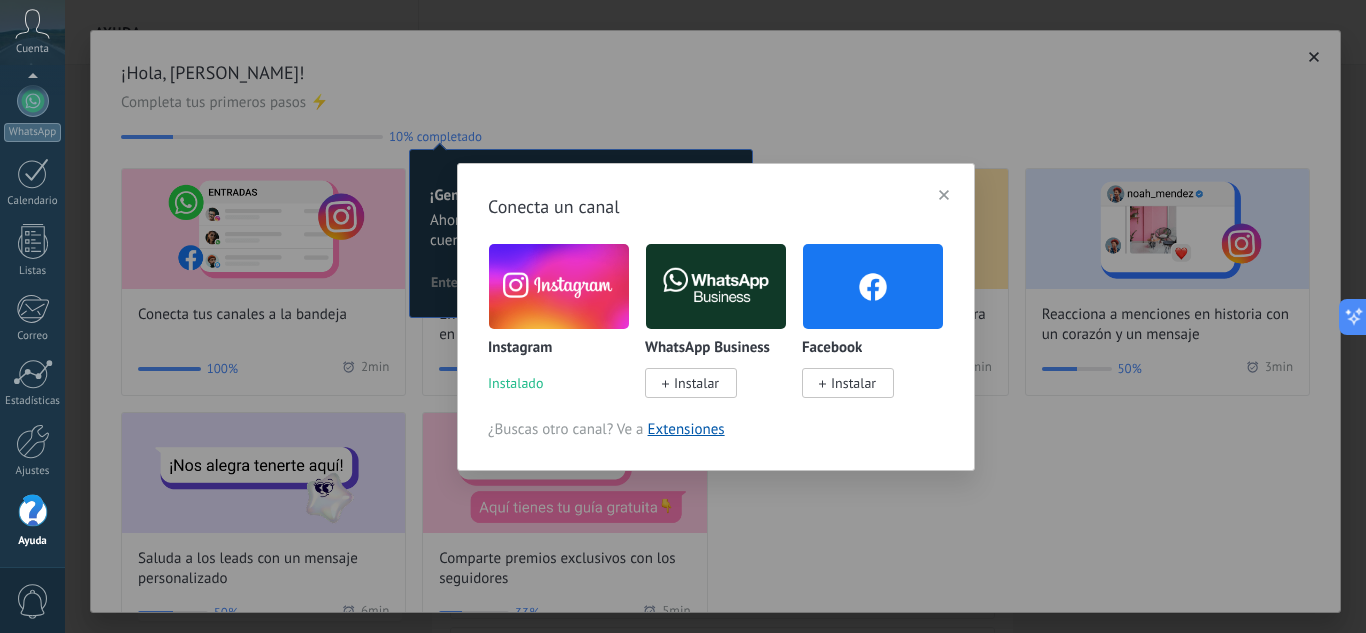 click on "Conecta un canal Instagram Instalado WhatsApp Business Instalar Facebook Instalar ¿Buscas otro canal?   Ve a   Extensiones" at bounding box center [715, 316] 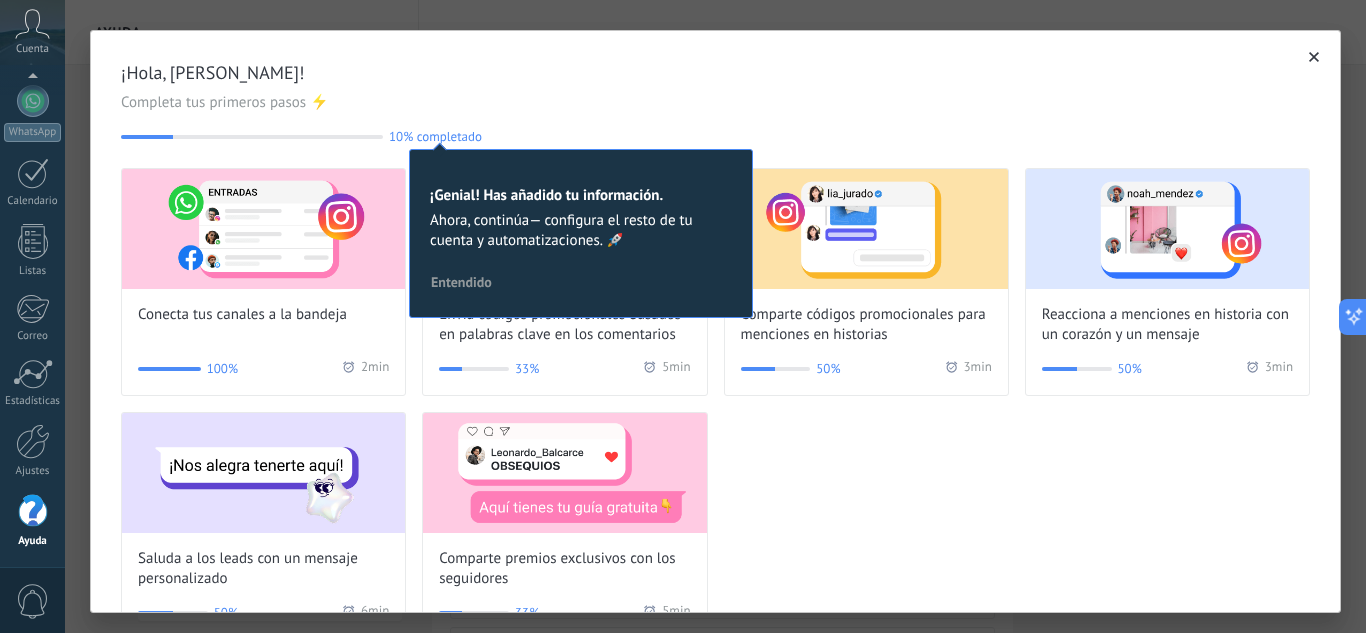 click on "¡Genial! Has añadido tu información. Ahora, continúa— configura el resto de tu cuenta y automatizaciones. 🚀 Entendido" at bounding box center [581, 233] 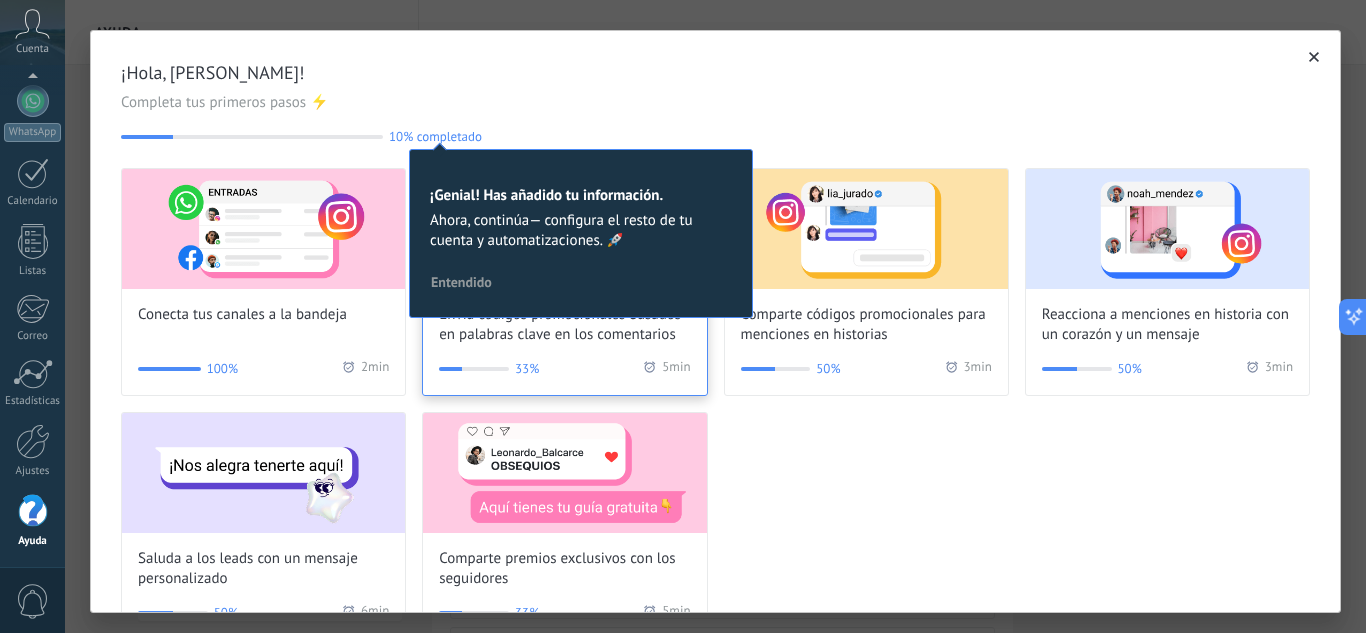 click on "Envía códigos promocionales basados en palabras clave en los comentarios 33% 5  min" at bounding box center [564, 282] 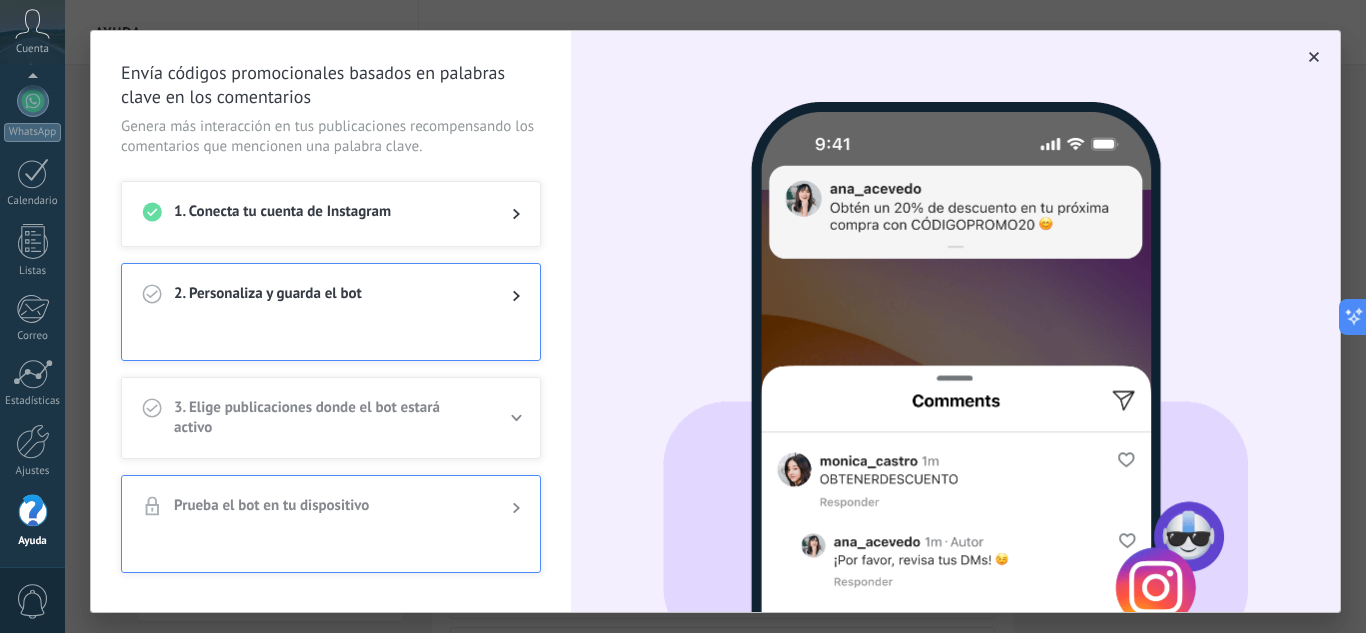 click at bounding box center [331, 344] 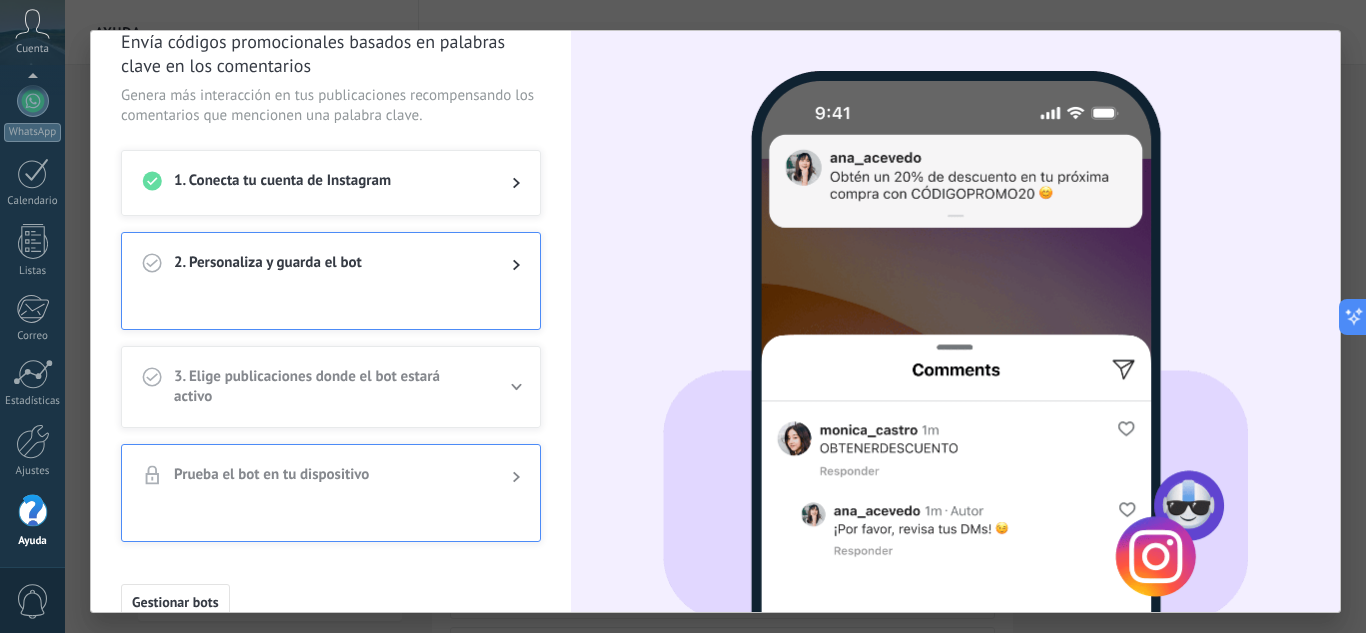 scroll, scrollTop: 69, scrollLeft: 0, axis: vertical 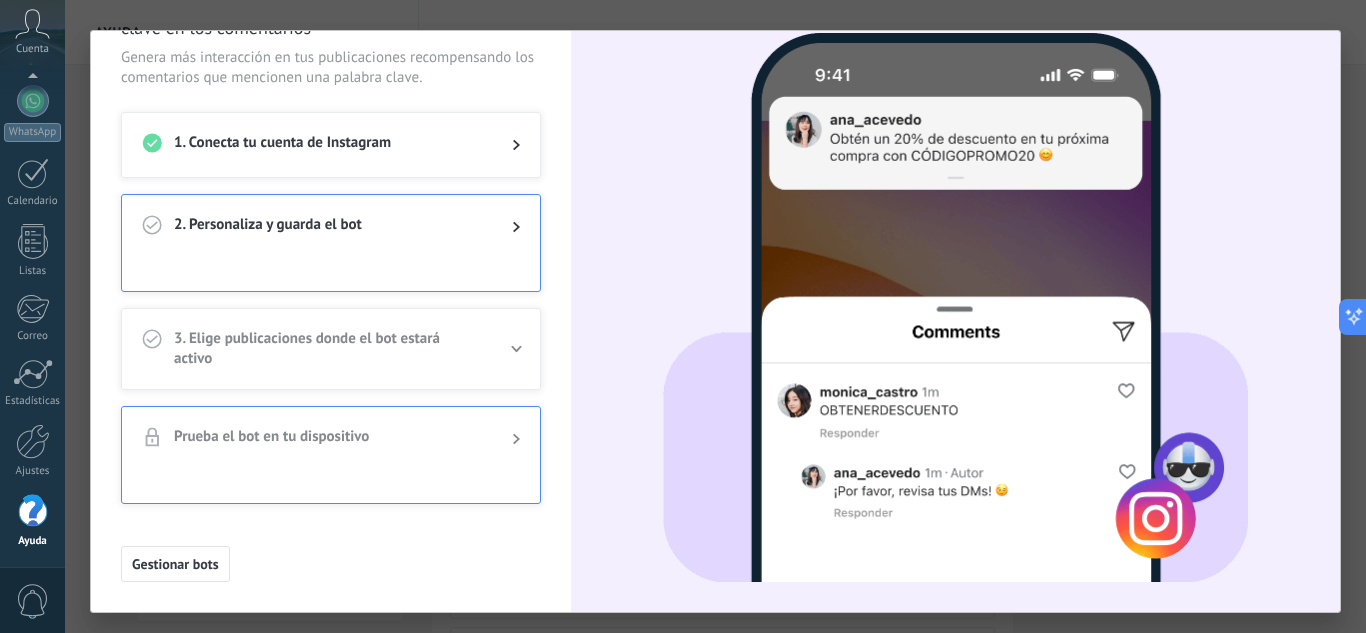 click at bounding box center (516, 227) 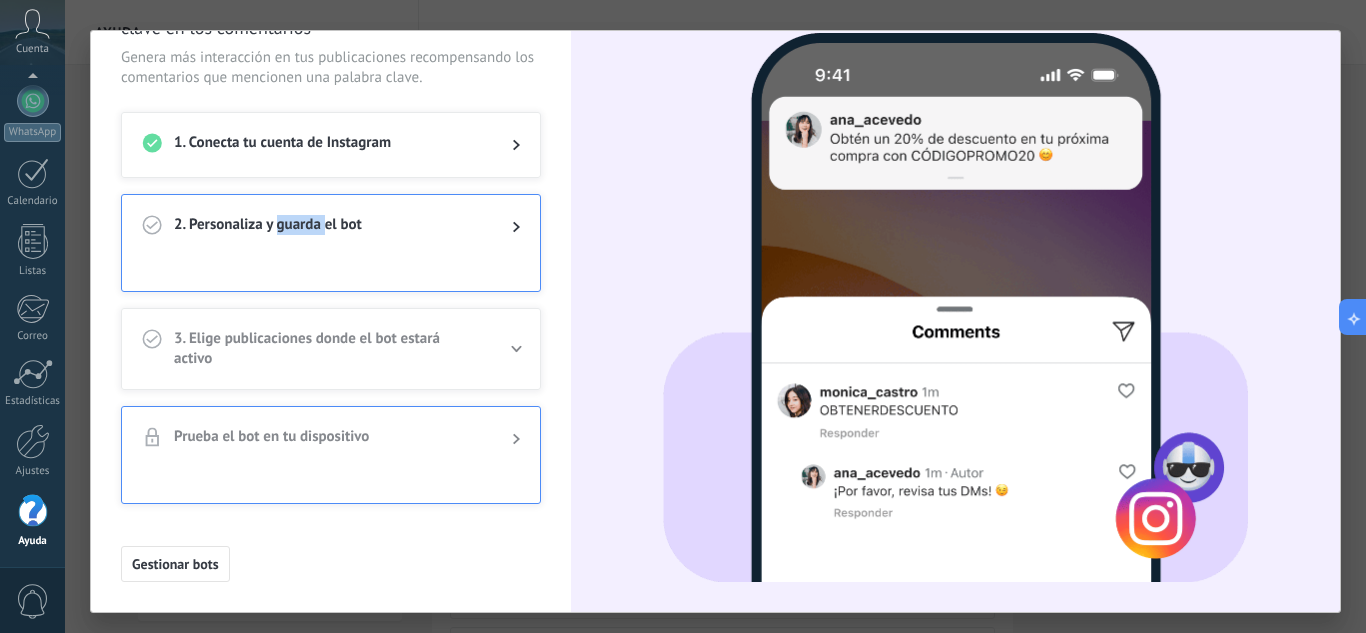 click on "2. Personaliza y guarda el bot" at bounding box center [331, 227] 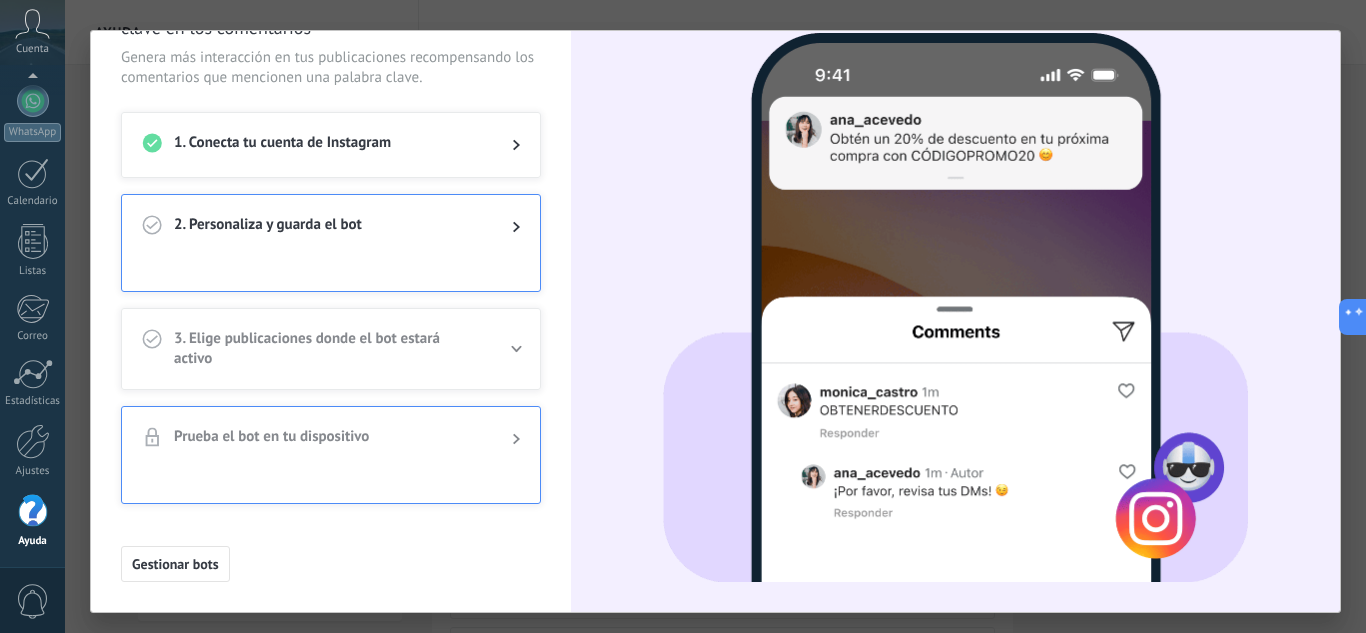 click on "3. Elige publicaciones donde el bot estará activo" at bounding box center [331, 349] 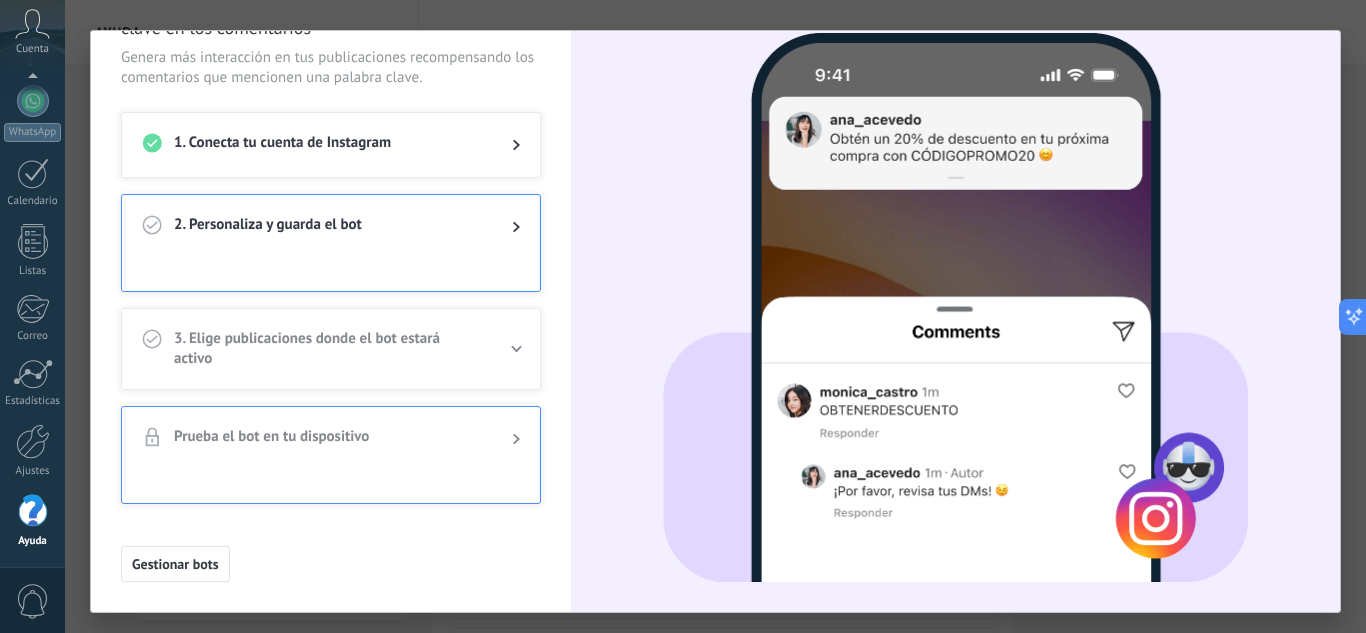 click on "2. Personaliza y guarda el bot" at bounding box center (331, 227) 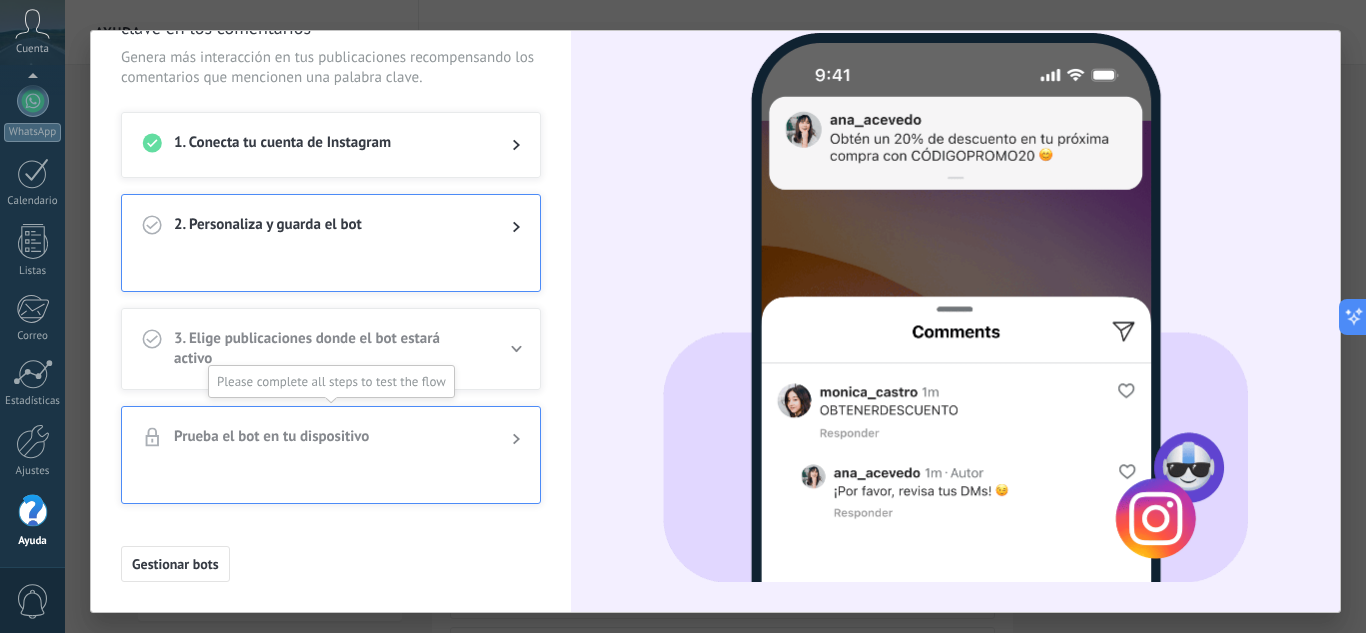drag, startPoint x: 373, startPoint y: 454, endPoint x: 277, endPoint y: 514, distance: 113.20777 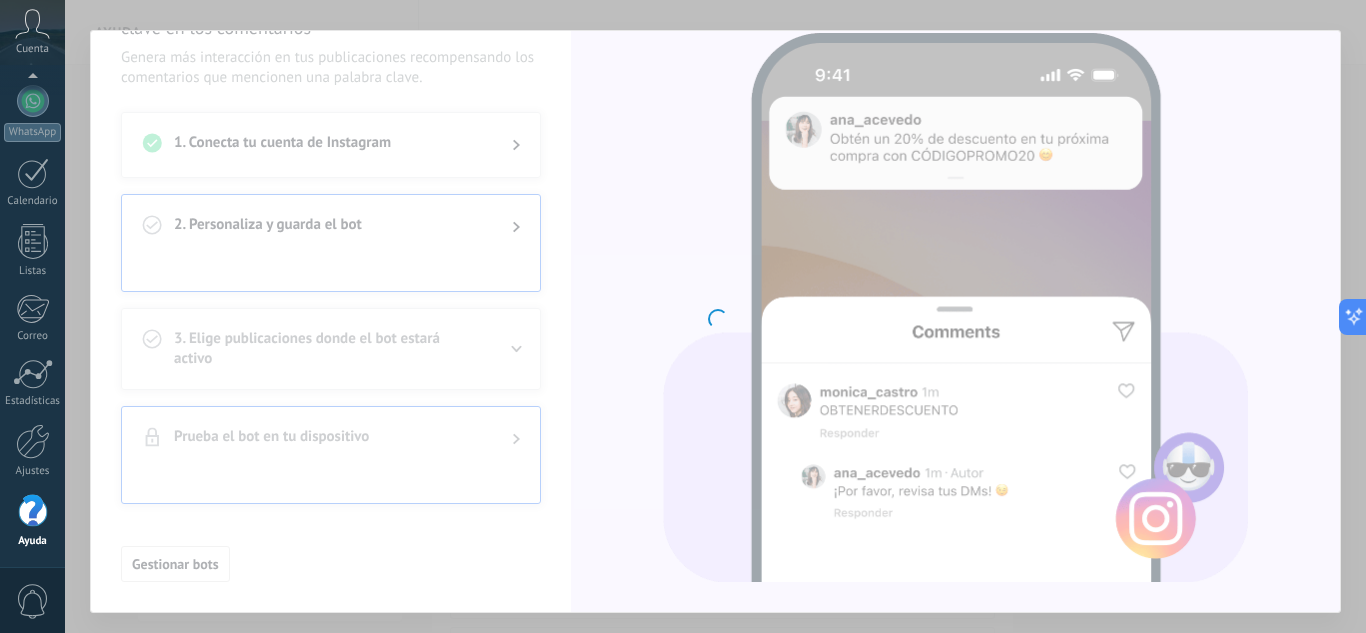 click at bounding box center (715, 316) 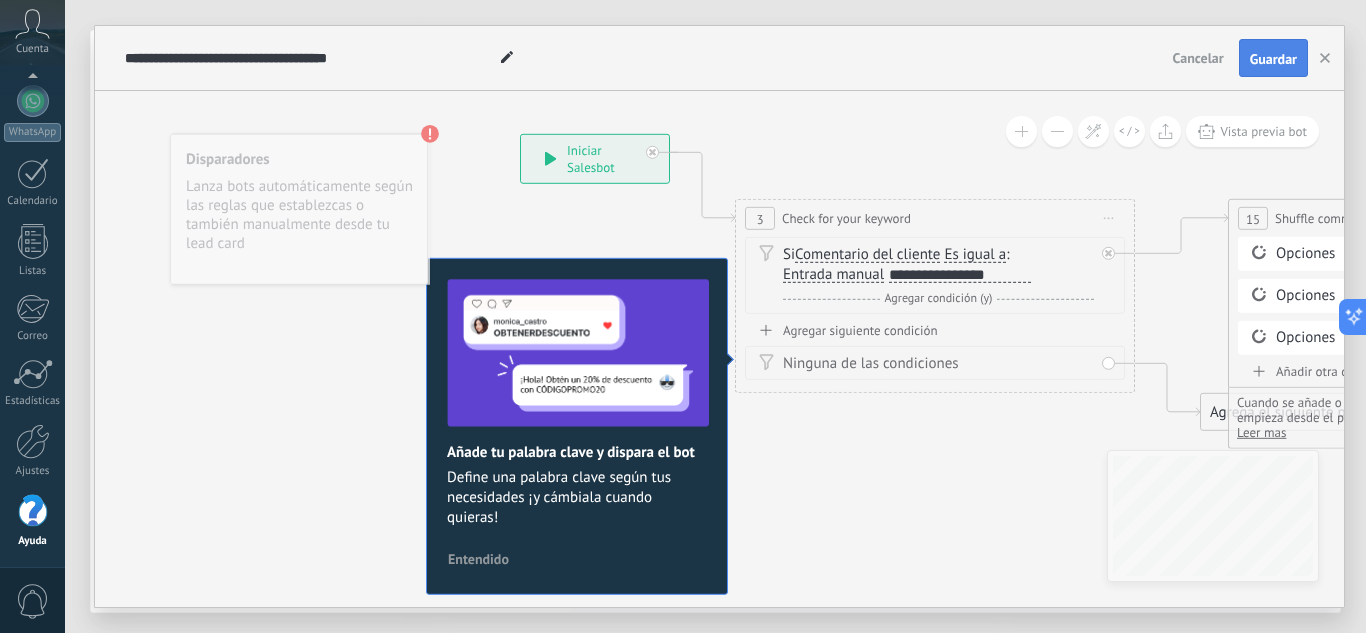 click on "Guardar" at bounding box center (1273, 58) 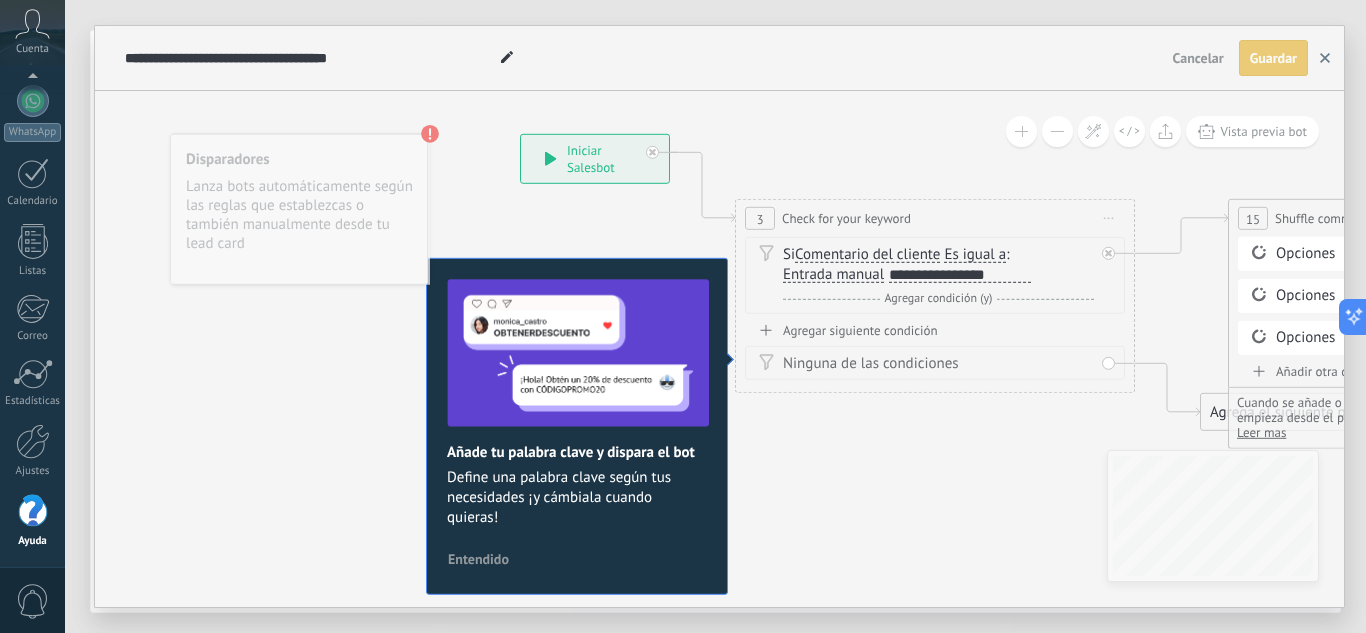 click 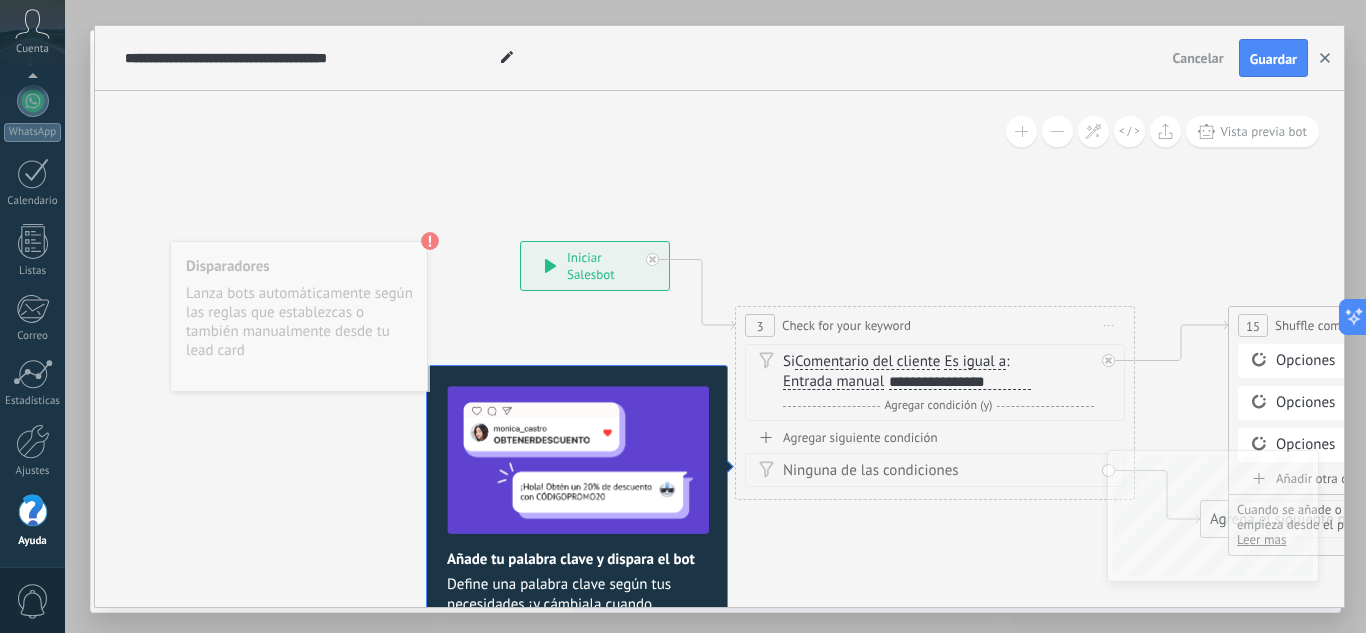 click at bounding box center [1325, 58] 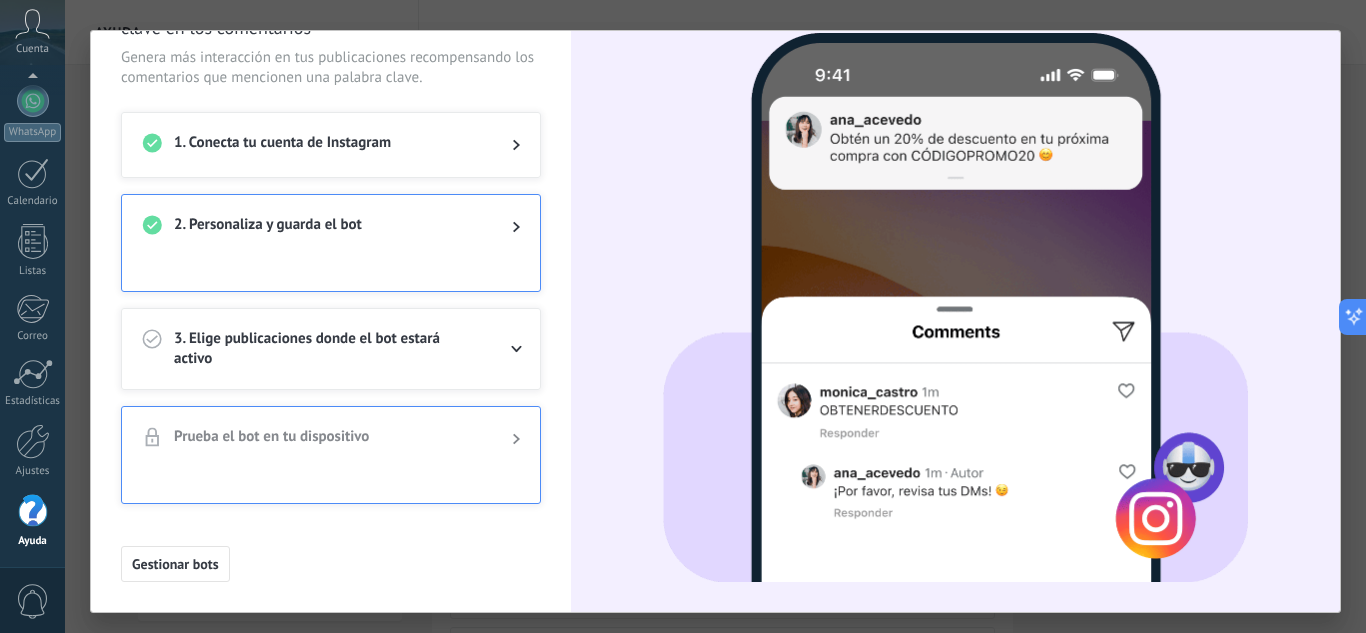 click at bounding box center (500, 349) 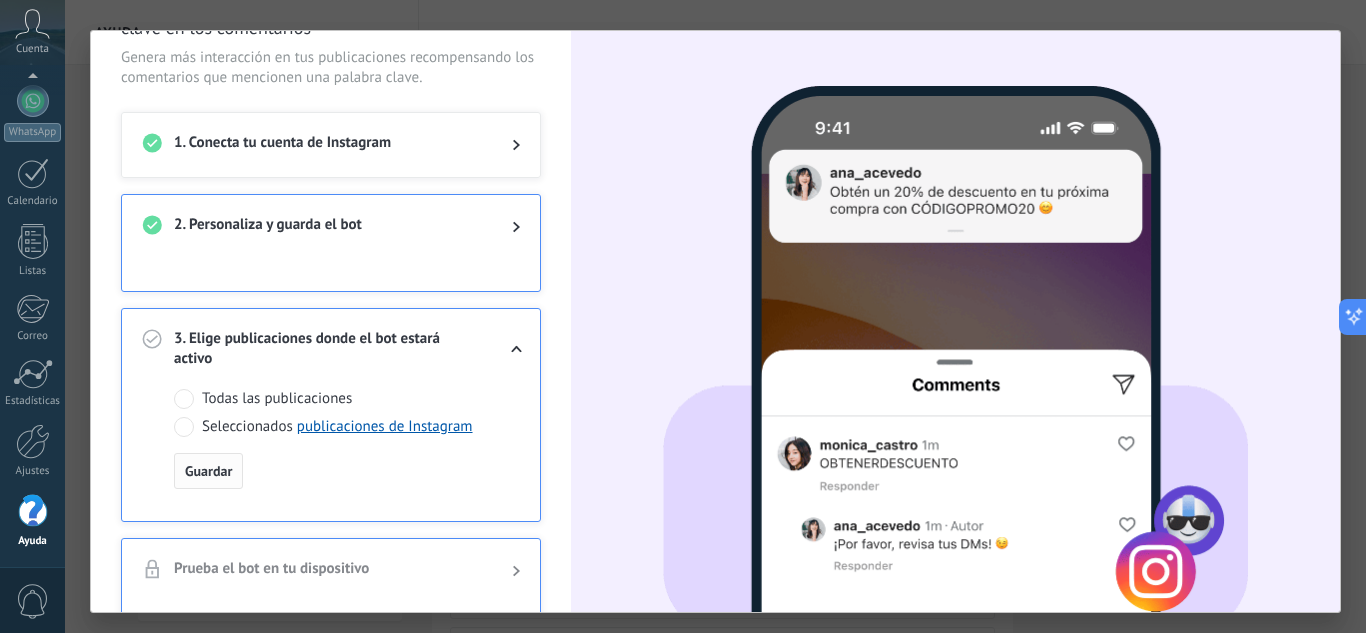 click on "Guardar" at bounding box center [208, 471] 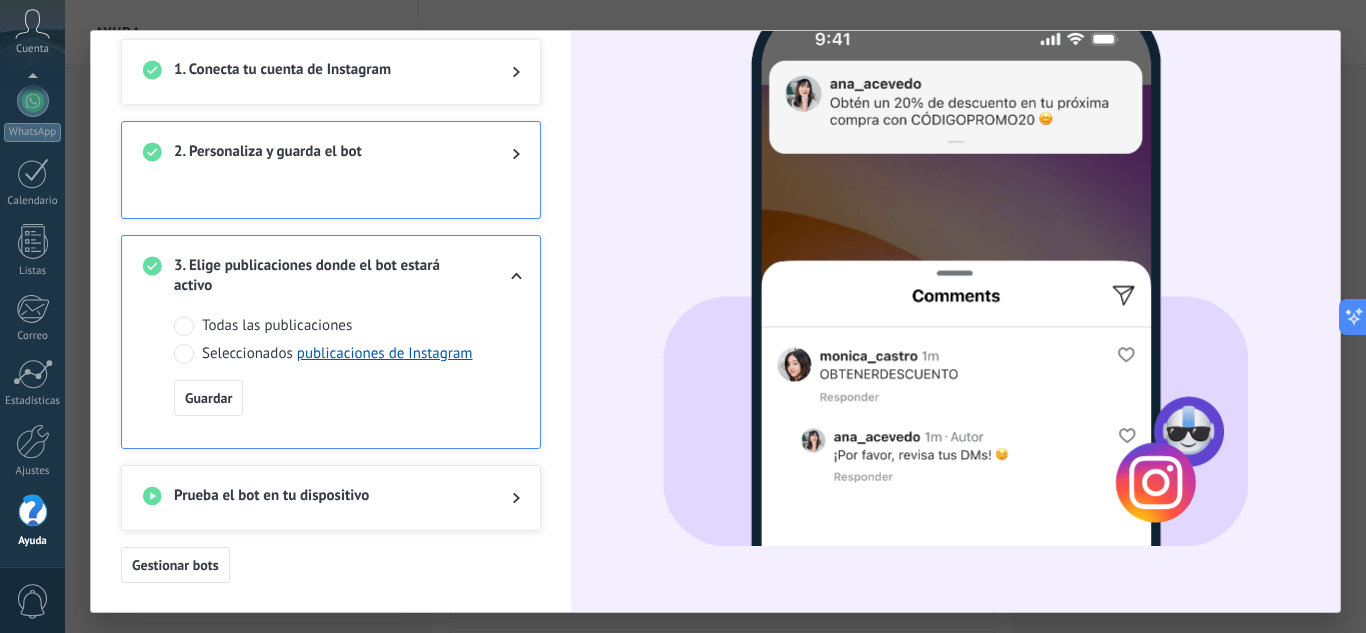 scroll, scrollTop: 143, scrollLeft: 0, axis: vertical 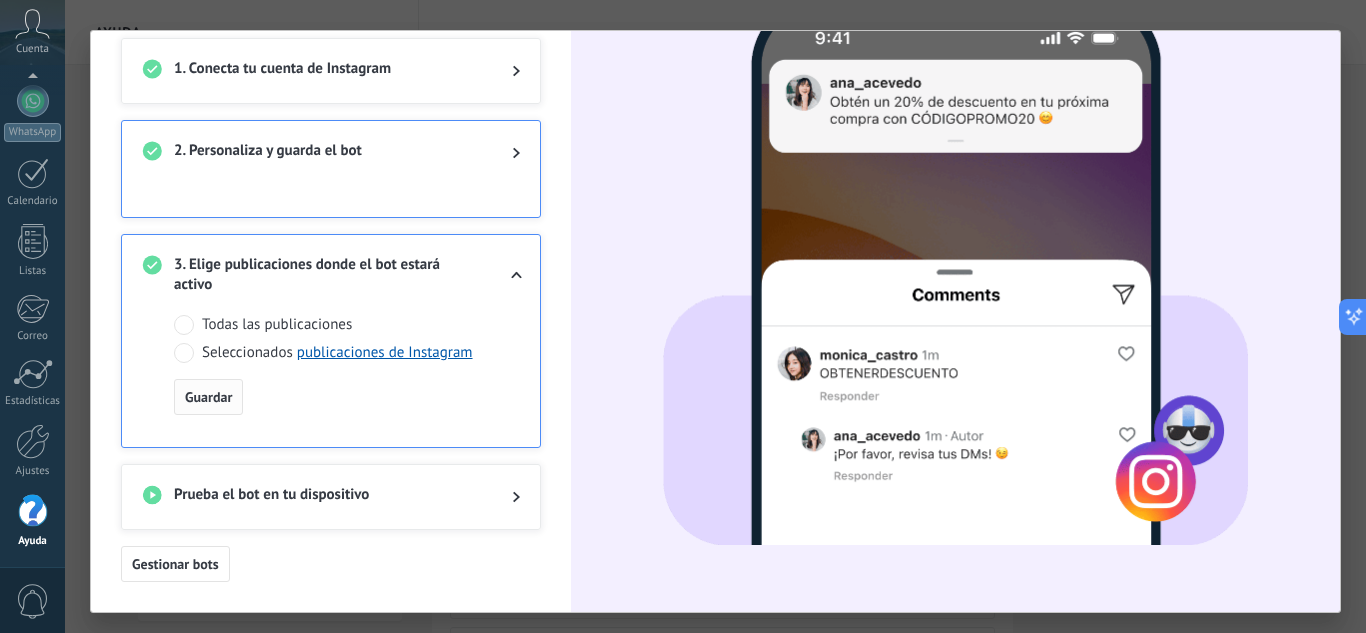 click on "Guardar" at bounding box center [208, 397] 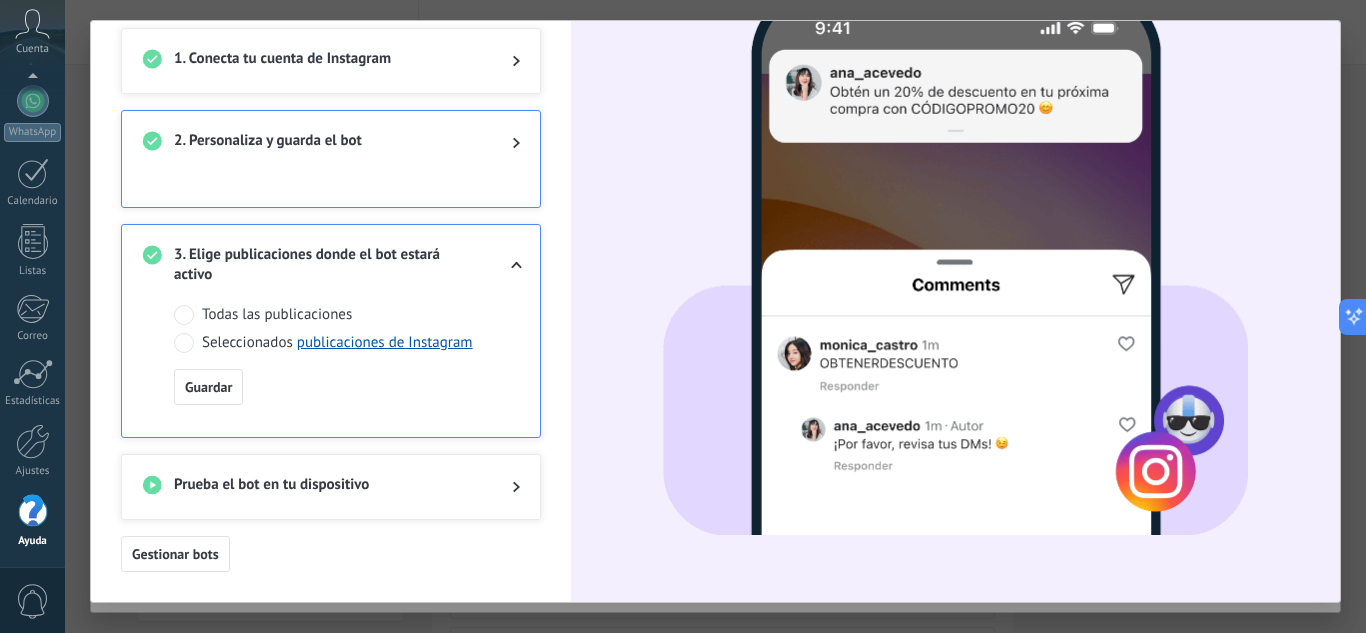 scroll, scrollTop: 0, scrollLeft: 0, axis: both 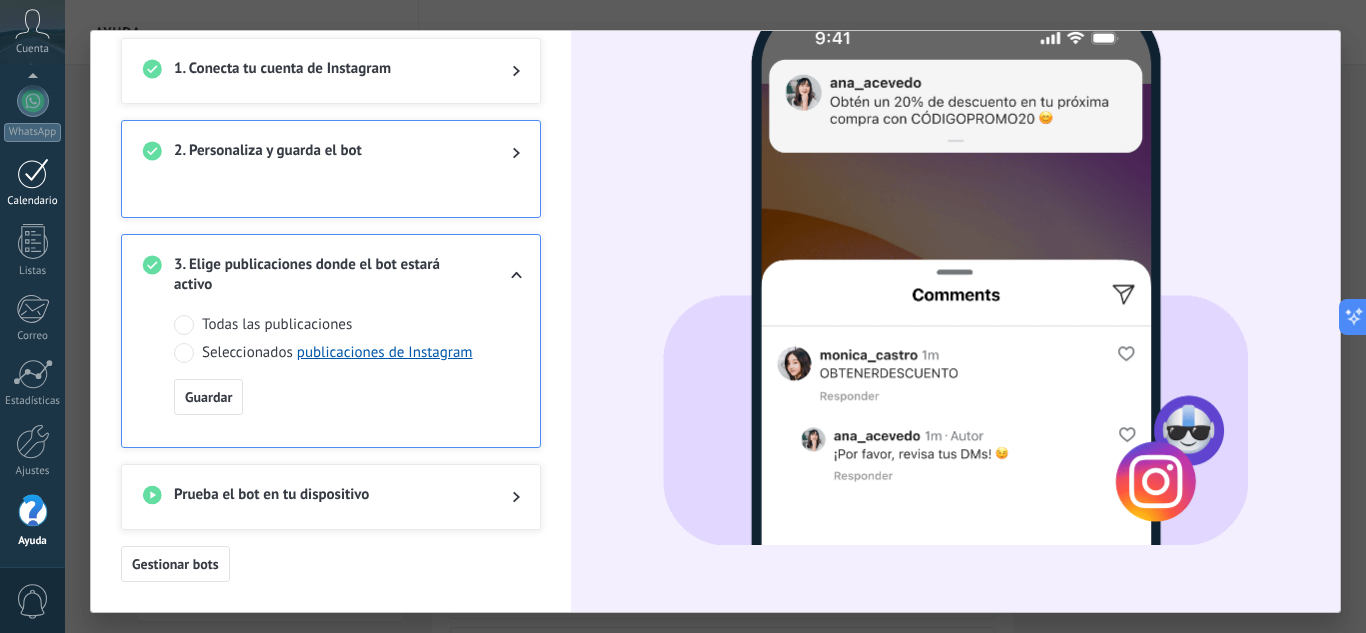 click on "Calendario" at bounding box center [32, 183] 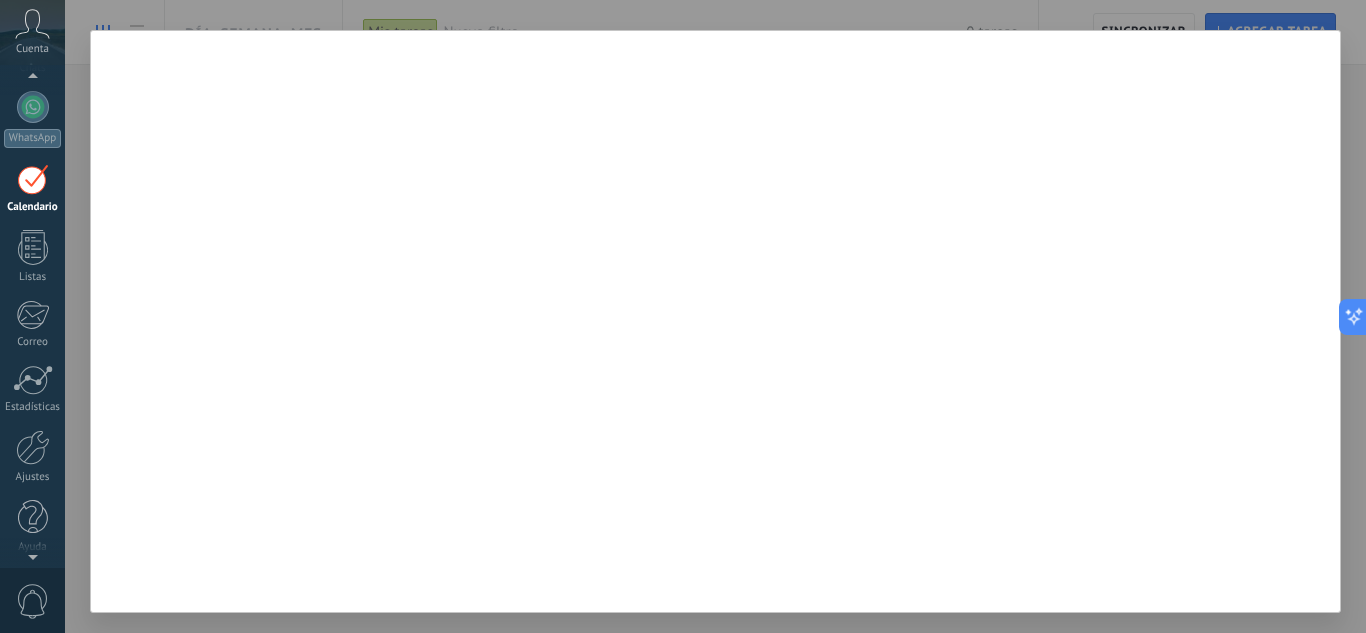 scroll, scrollTop: 58, scrollLeft: 0, axis: vertical 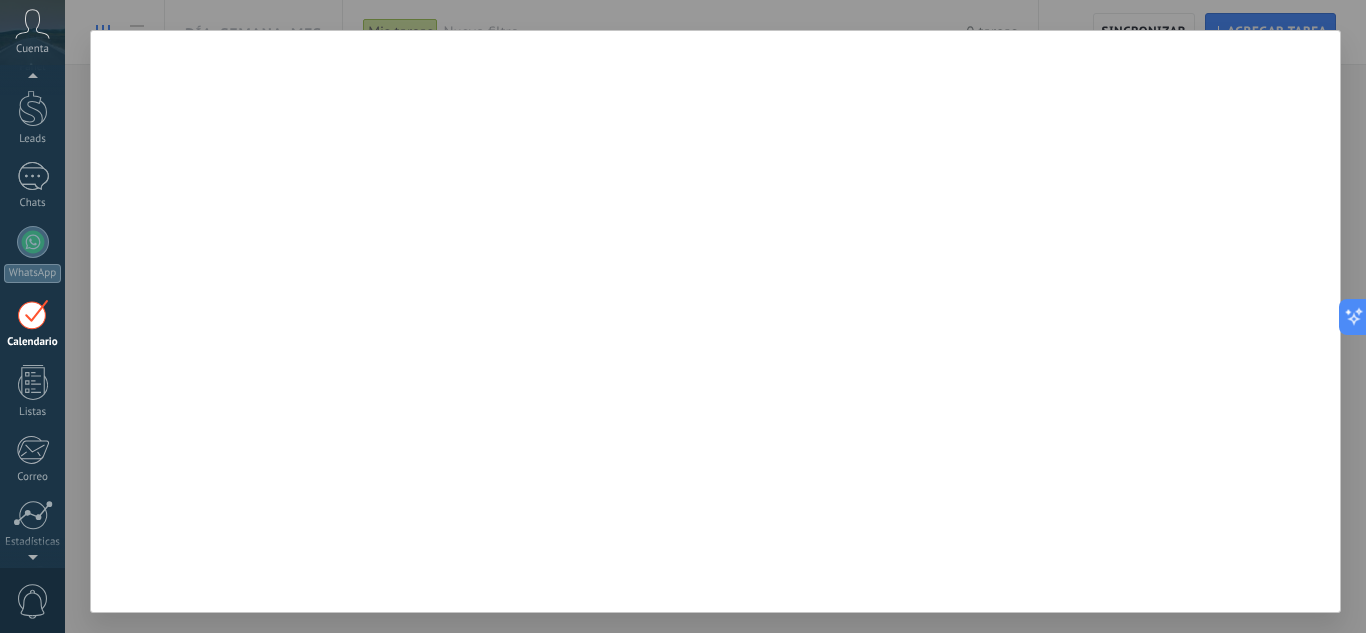click at bounding box center [715, 316] 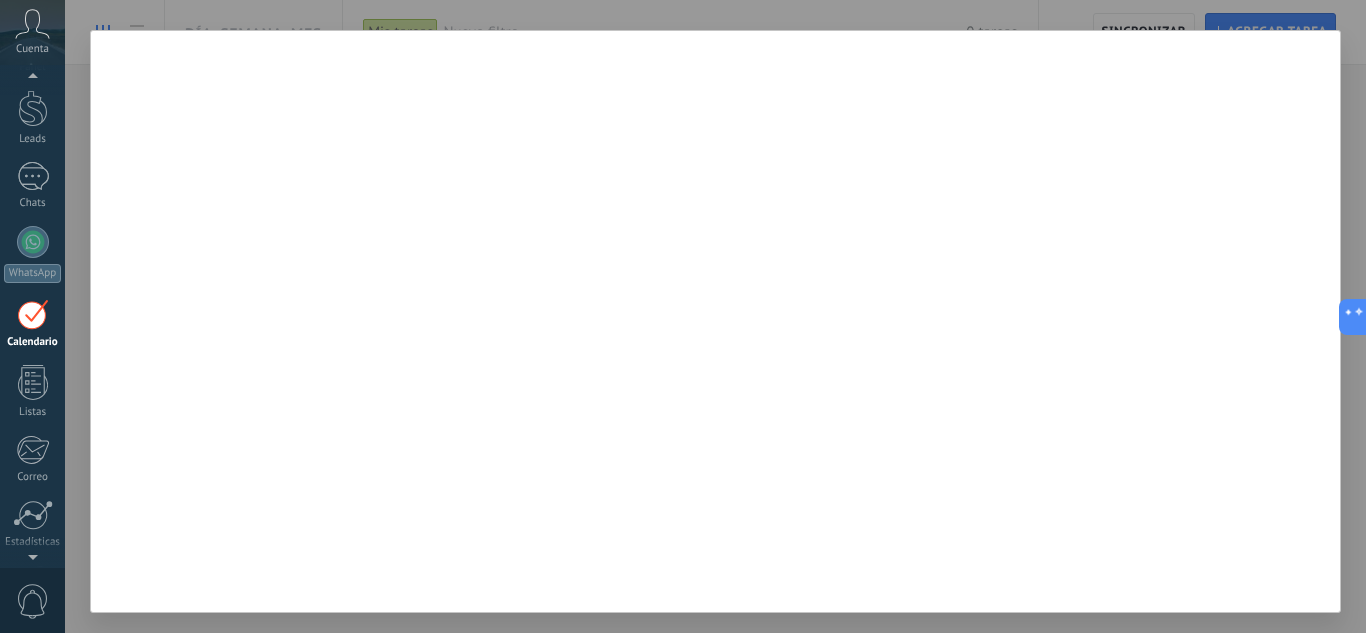 click 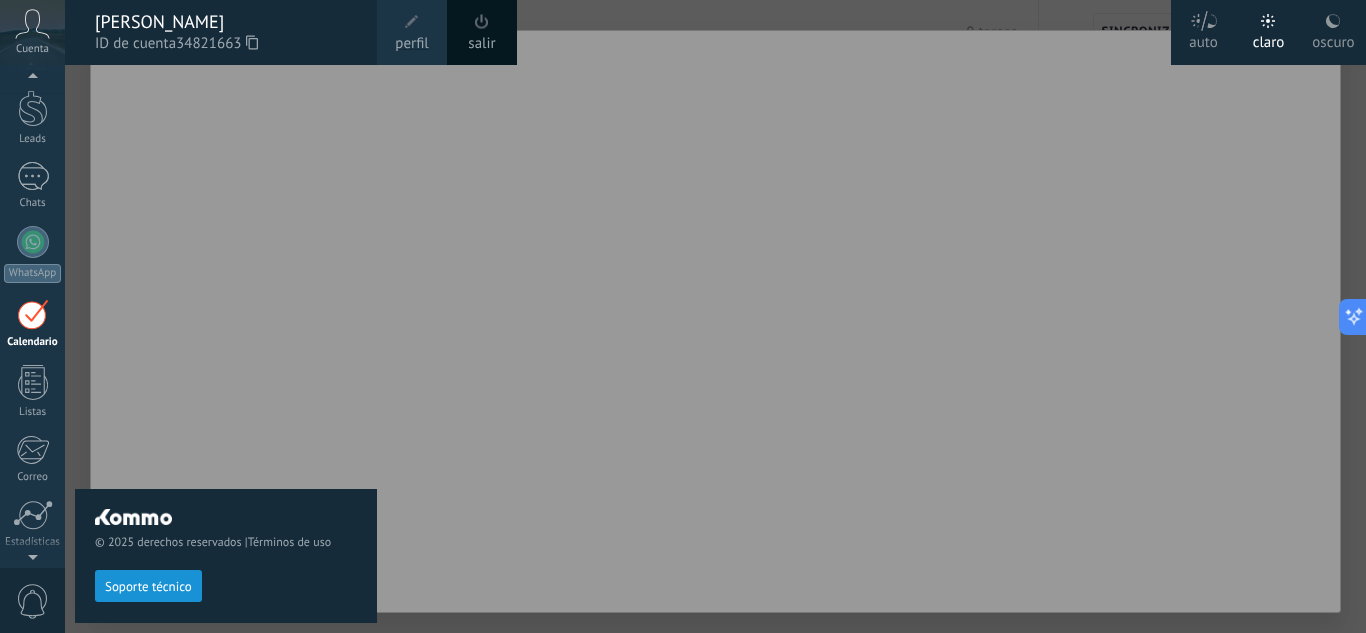 click on "©  2025  derechos reservados |  Términos de uso
Soporte técnico" at bounding box center (226, 349) 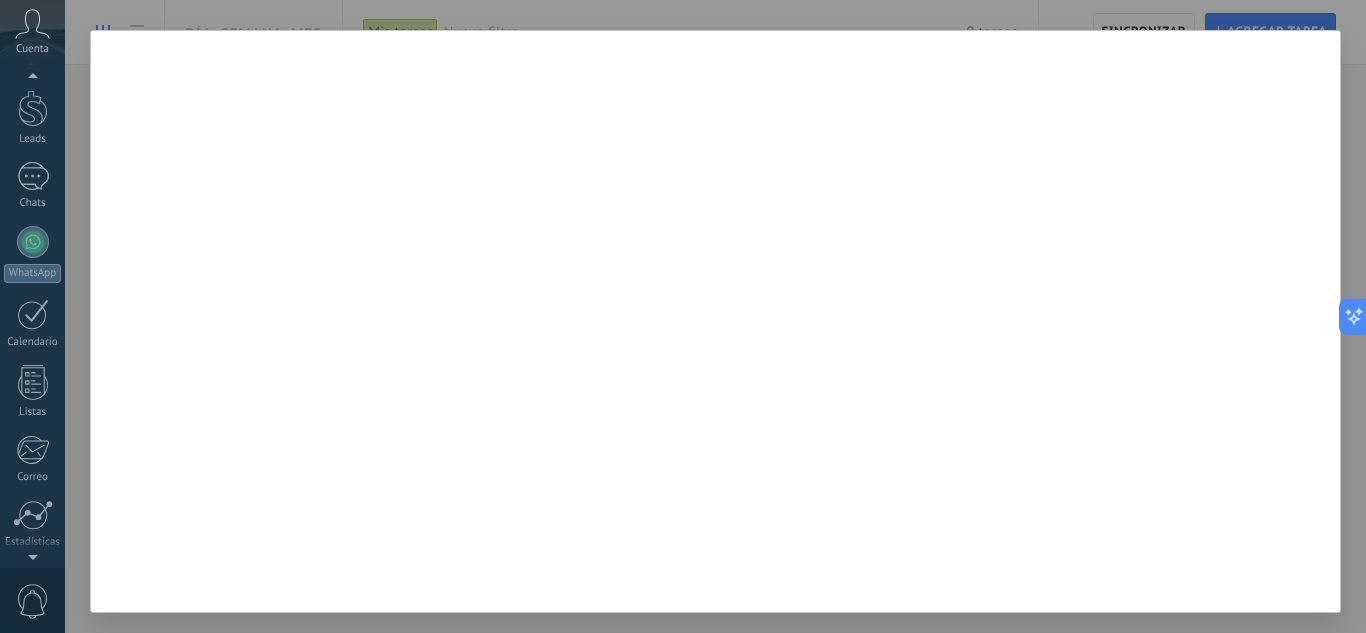 scroll, scrollTop: 199, scrollLeft: 0, axis: vertical 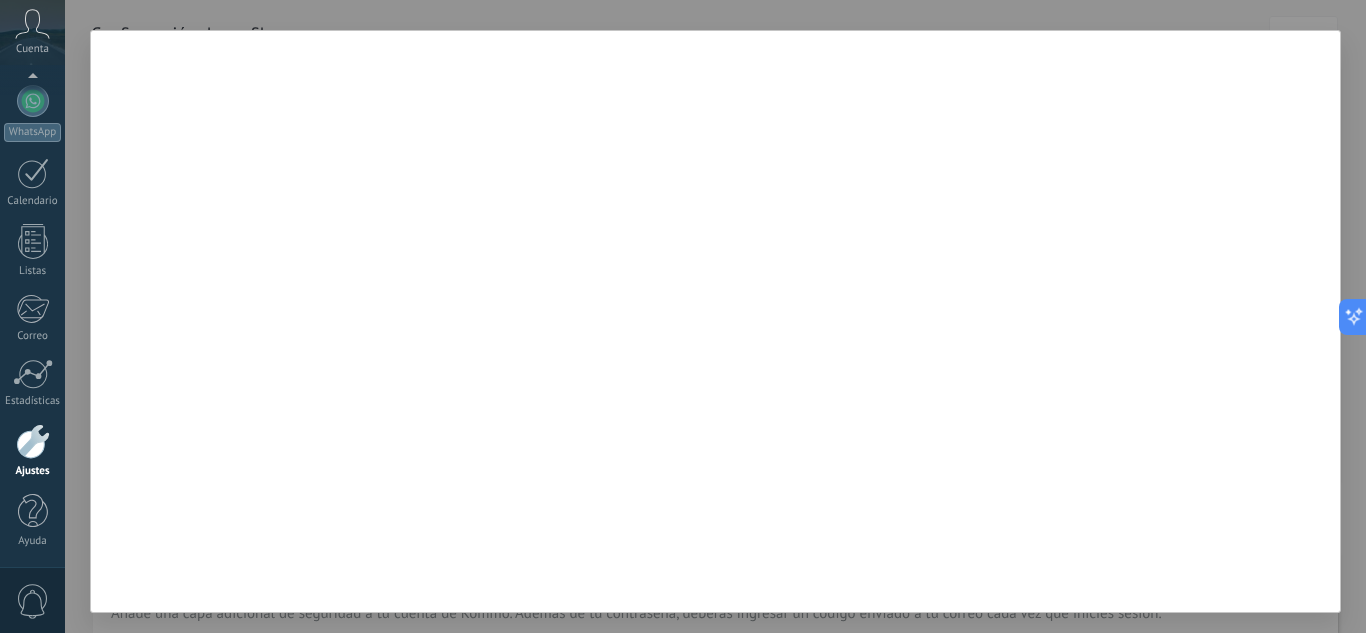 click at bounding box center [715, 316] 